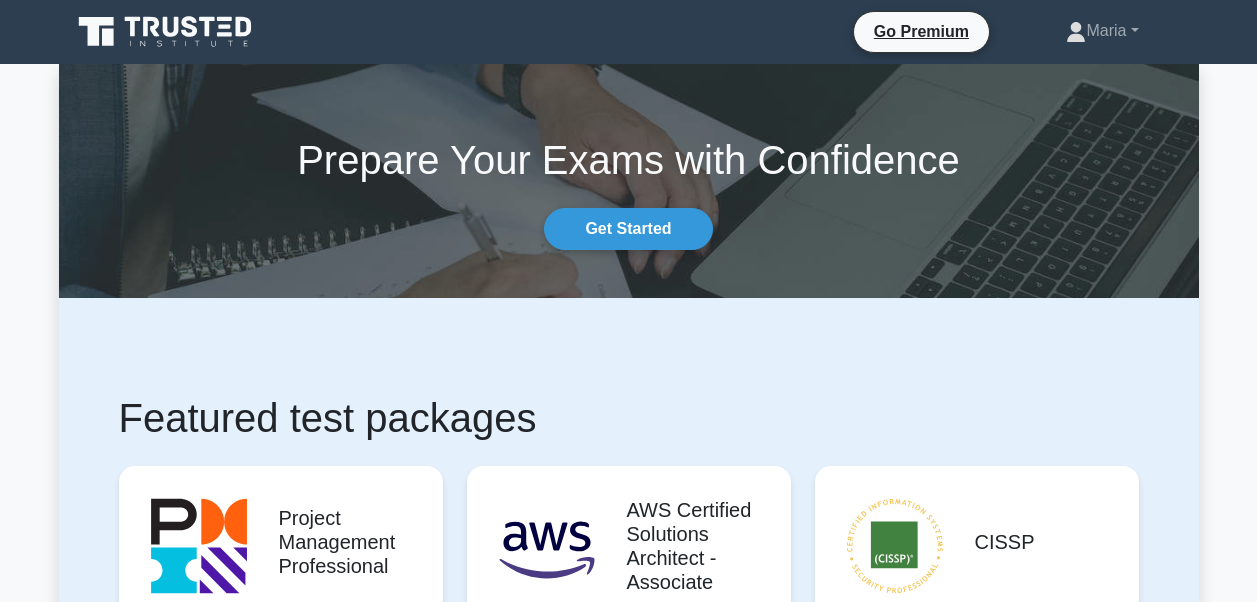 scroll, scrollTop: 0, scrollLeft: 0, axis: both 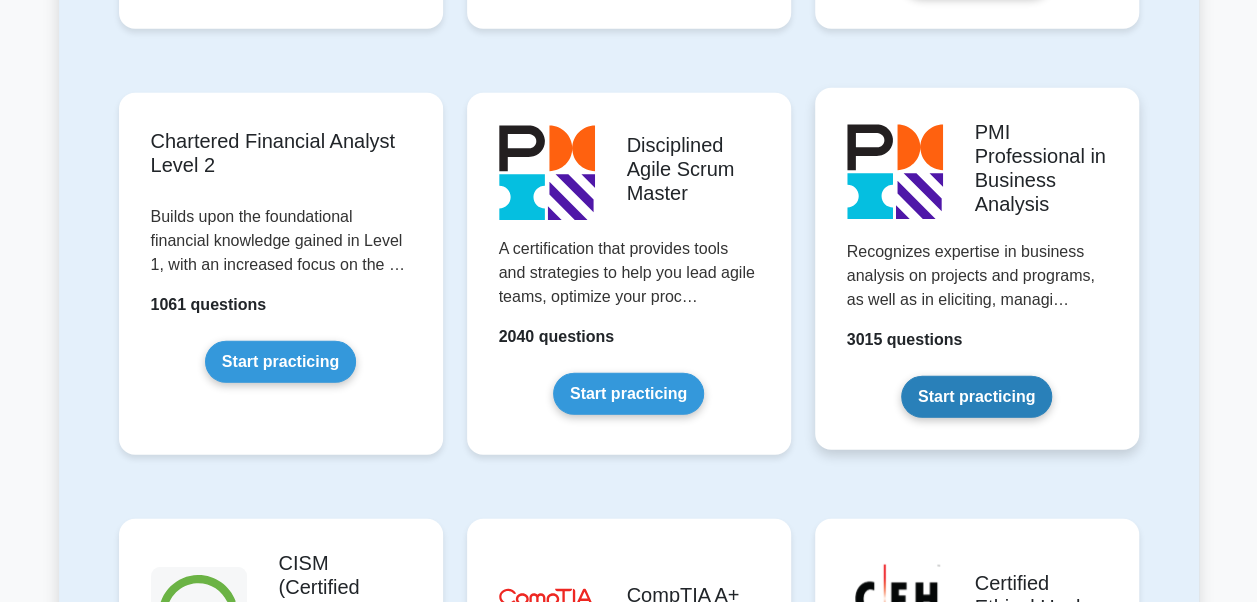 click on "Start practicing" at bounding box center [976, 397] 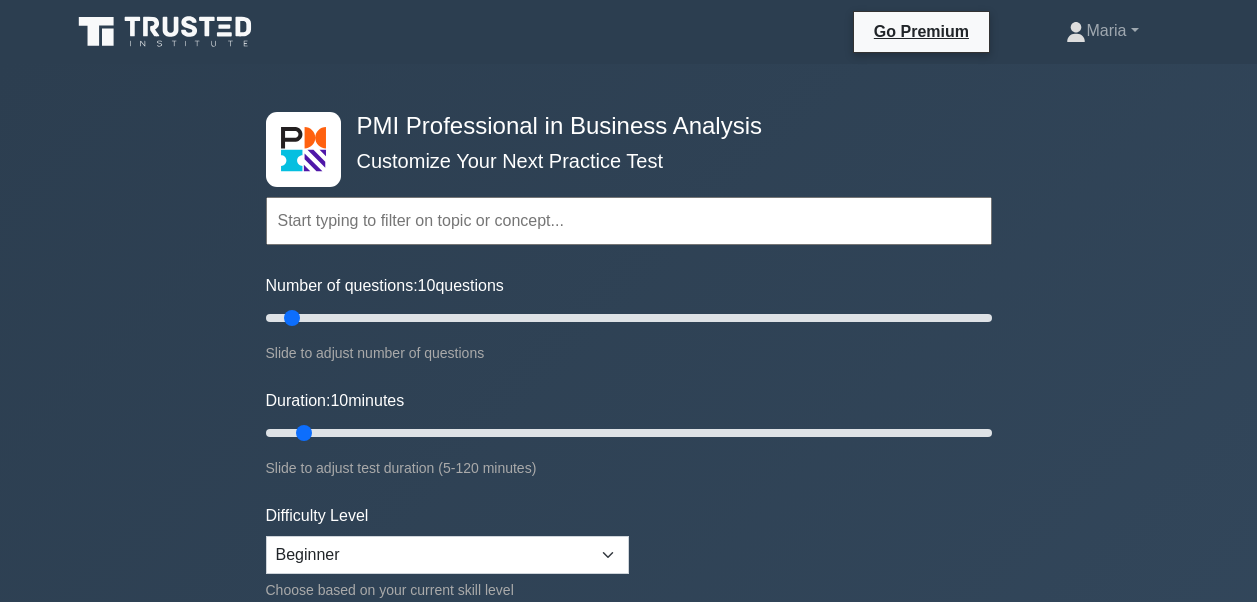 scroll, scrollTop: 0, scrollLeft: 0, axis: both 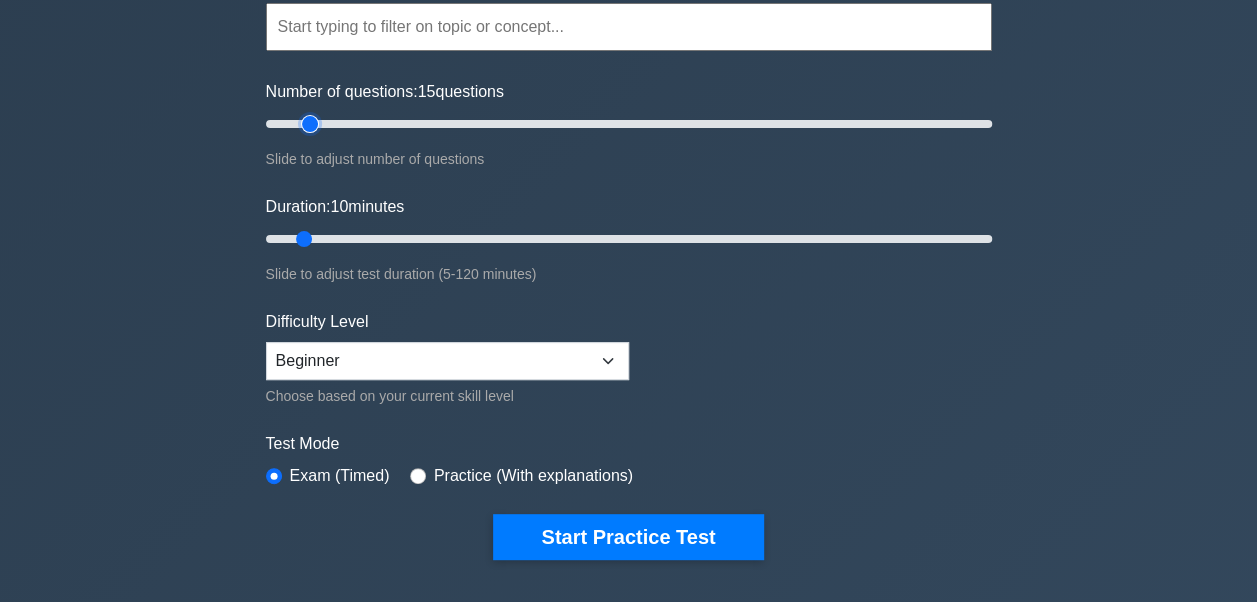 click on "Number of questions:  15  questions" at bounding box center (629, 124) 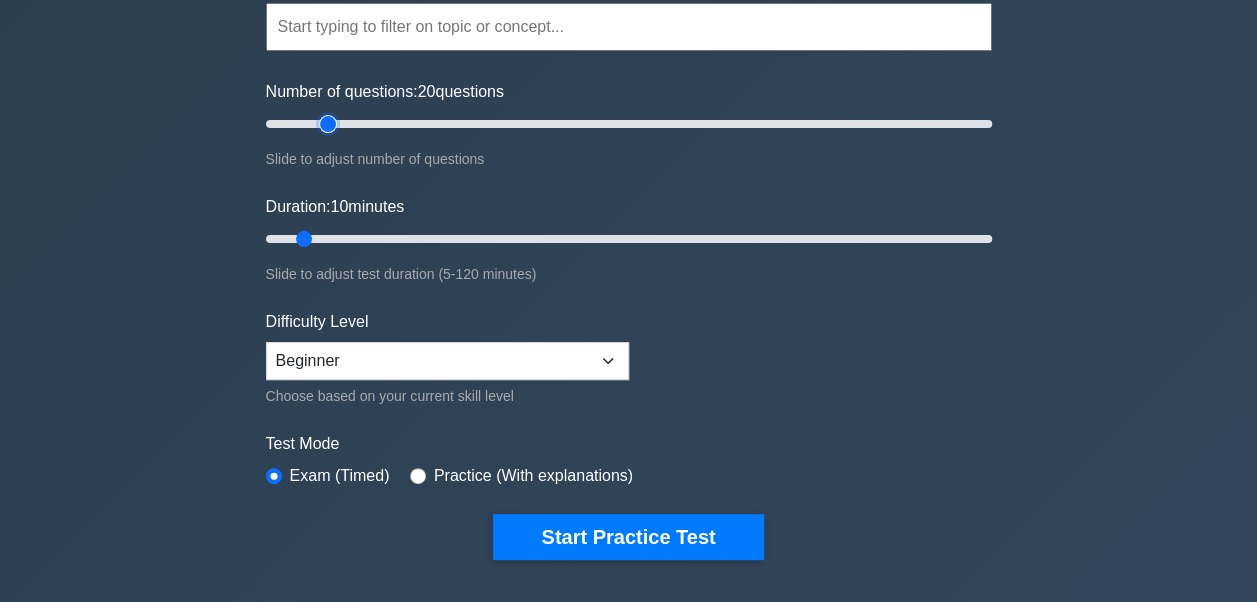 type on "20" 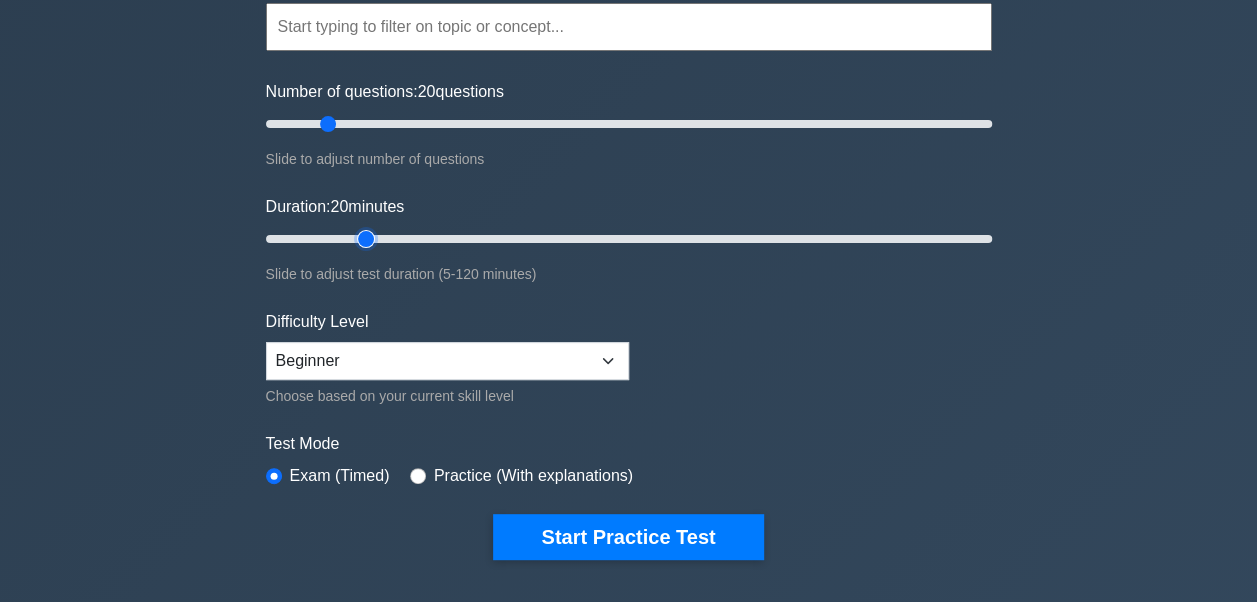 type on "20" 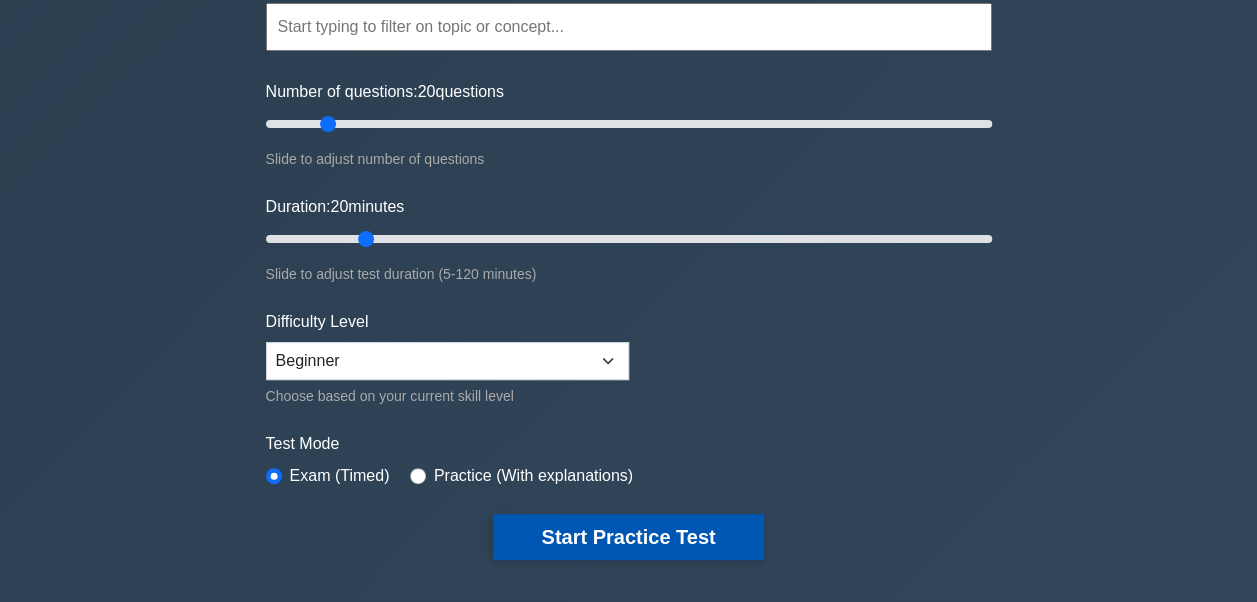 click on "Start Practice Test" at bounding box center [628, 537] 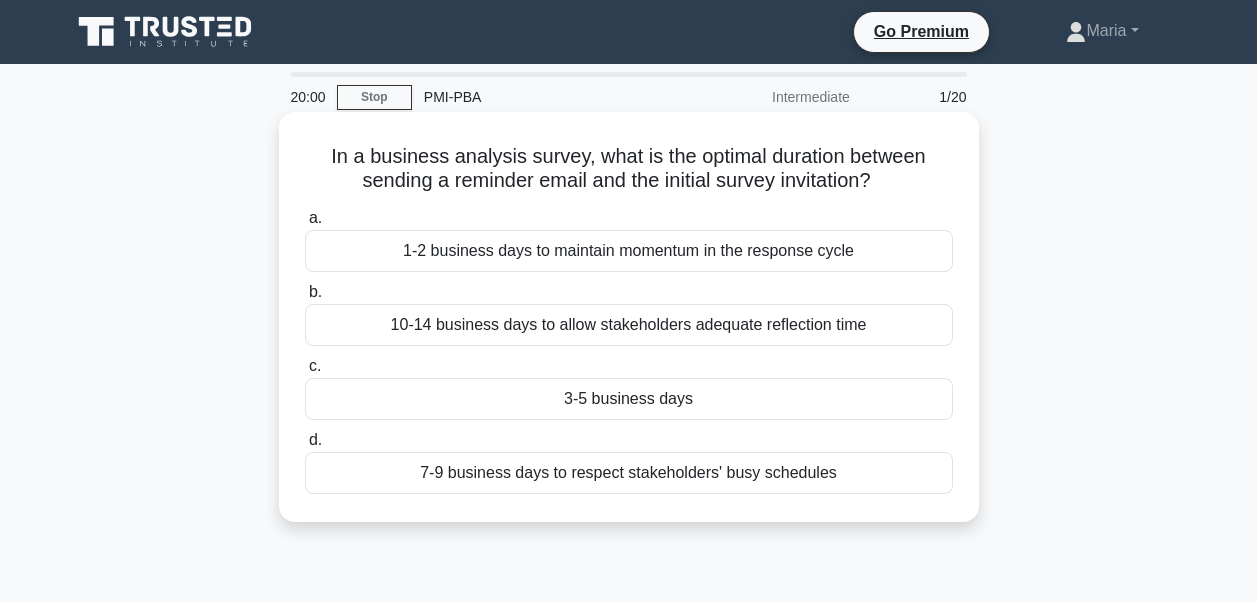 scroll, scrollTop: 0, scrollLeft: 0, axis: both 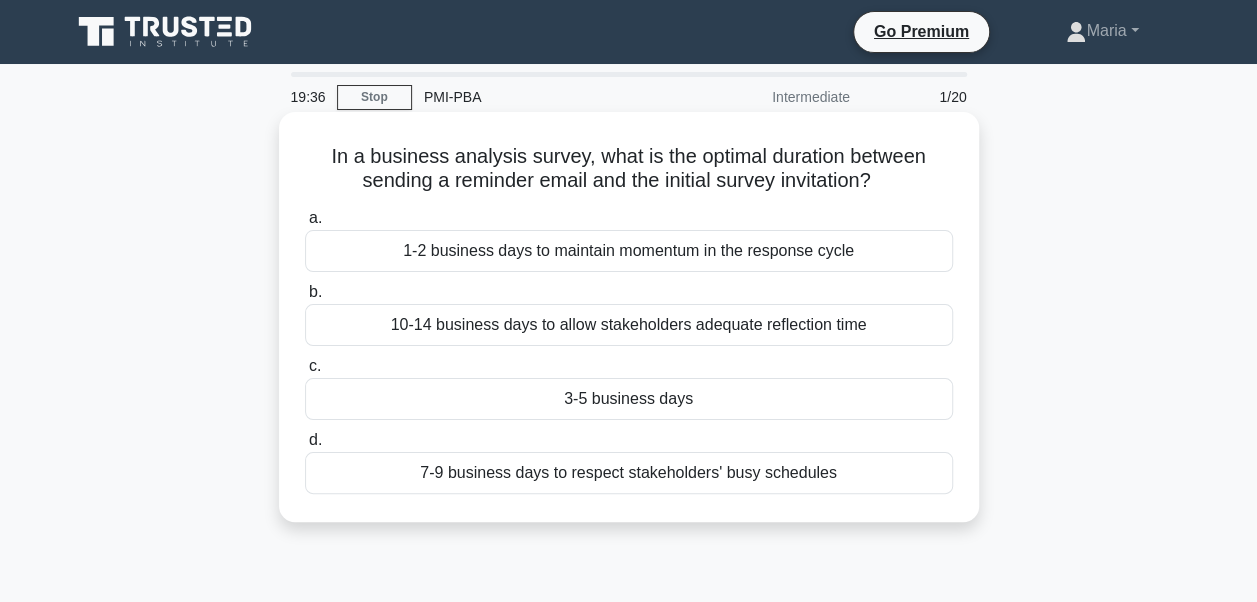 click on "1-2 business days to maintain momentum in the response cycle" at bounding box center [629, 251] 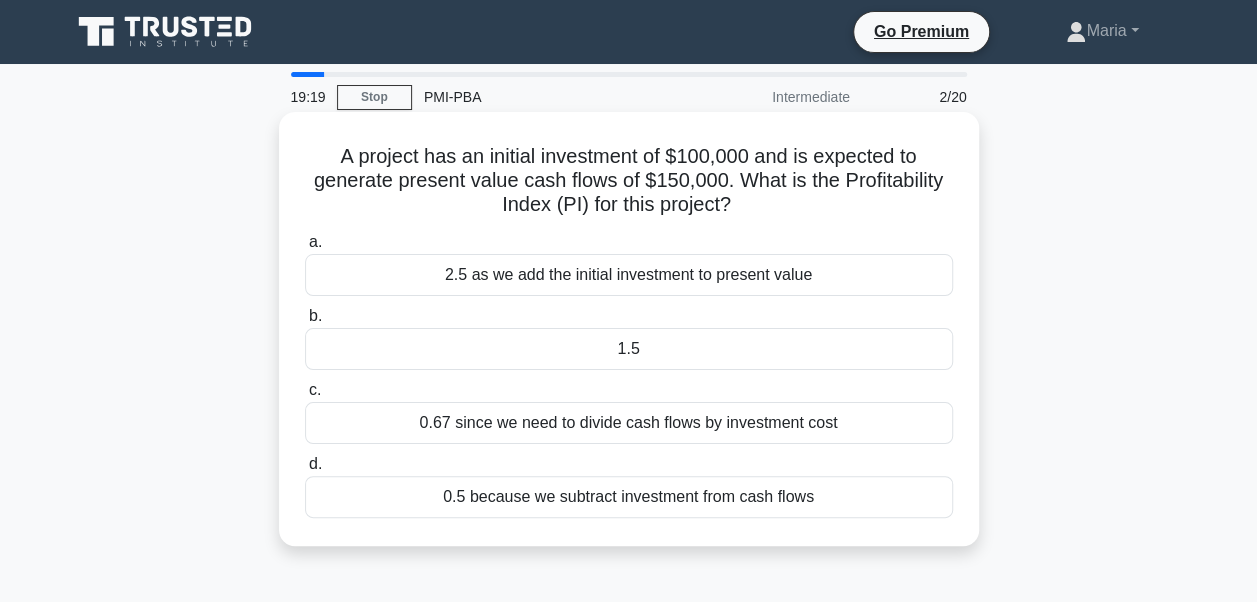 click on "0.5 because we subtract investment from cash flows" at bounding box center [629, 497] 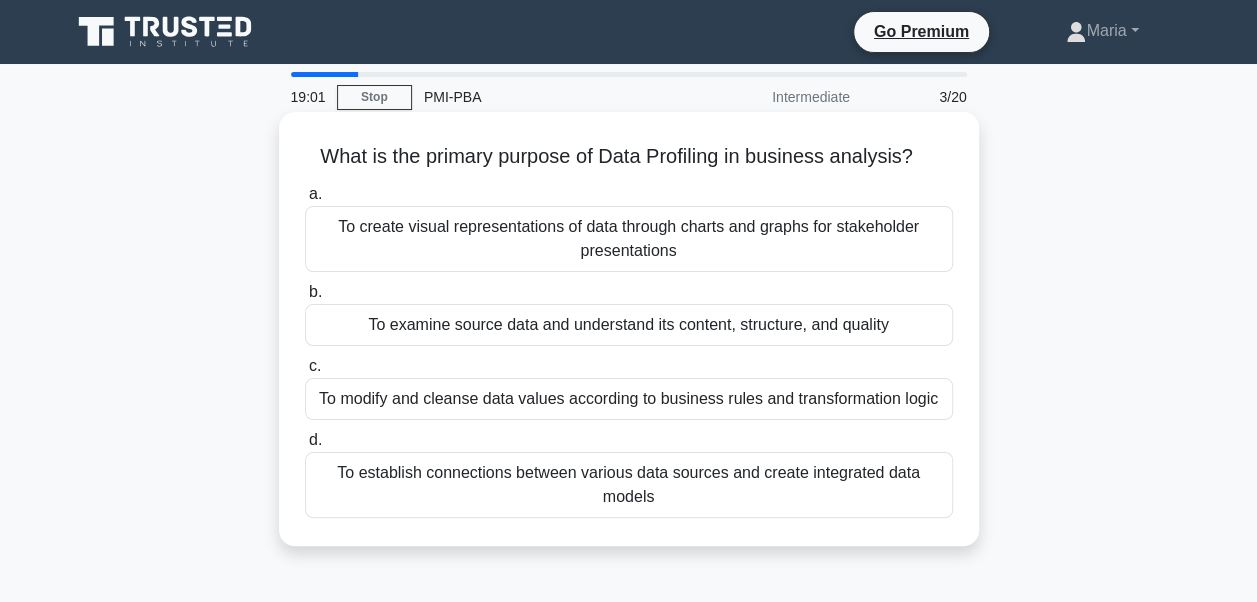 click on "To examine source data and understand its content, structure, and quality" at bounding box center [629, 325] 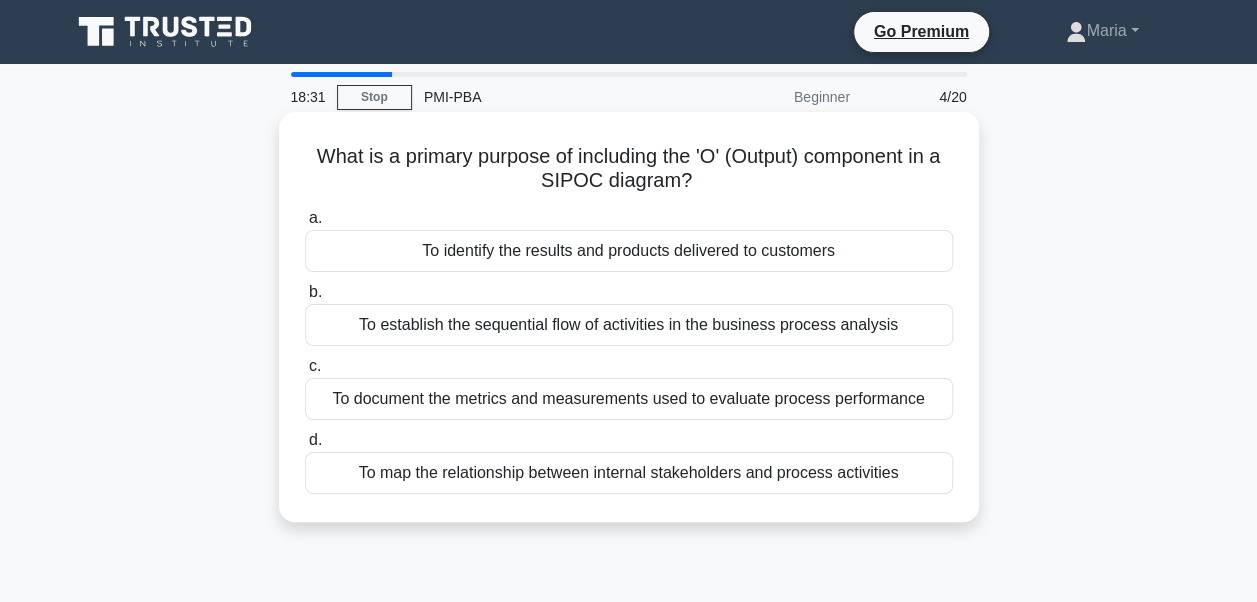 click on "To identify the results and products delivered to customers" at bounding box center [629, 251] 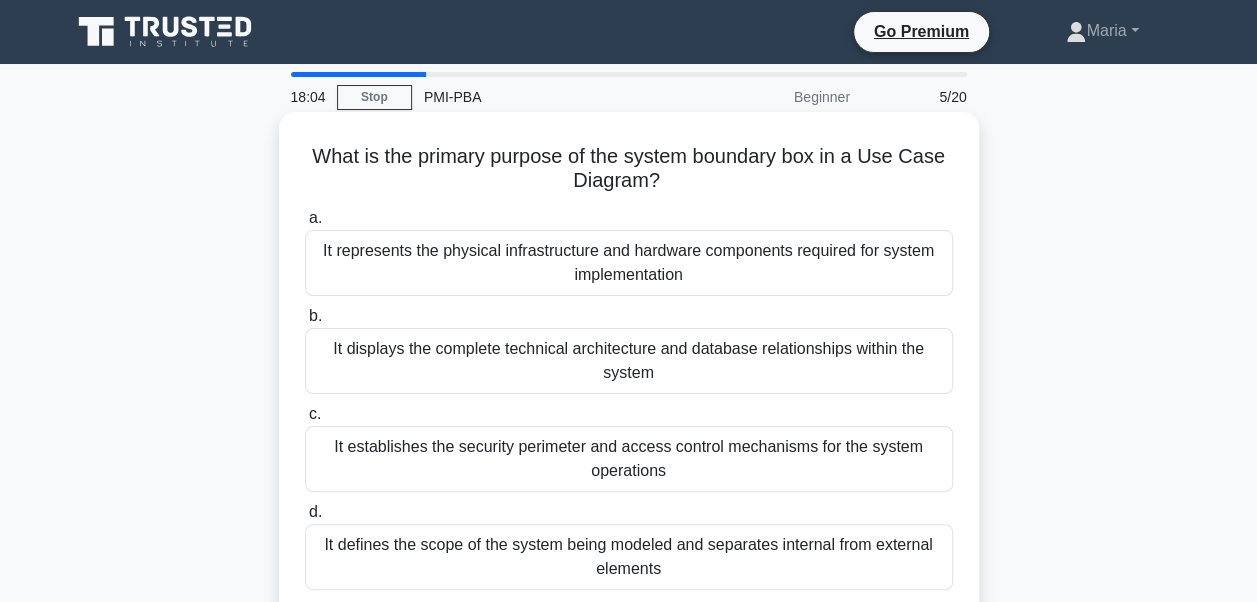 click on "It establishes the security perimeter and access control mechanisms for the system operations" at bounding box center (629, 459) 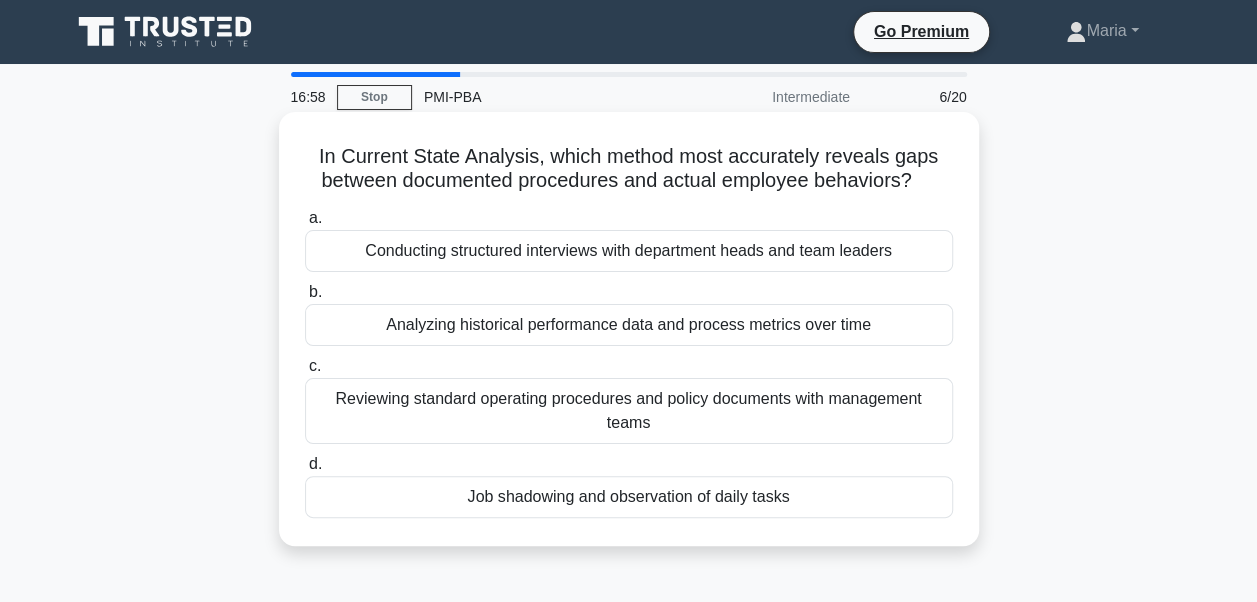 click on "Job shadowing and observation of daily tasks" at bounding box center [629, 497] 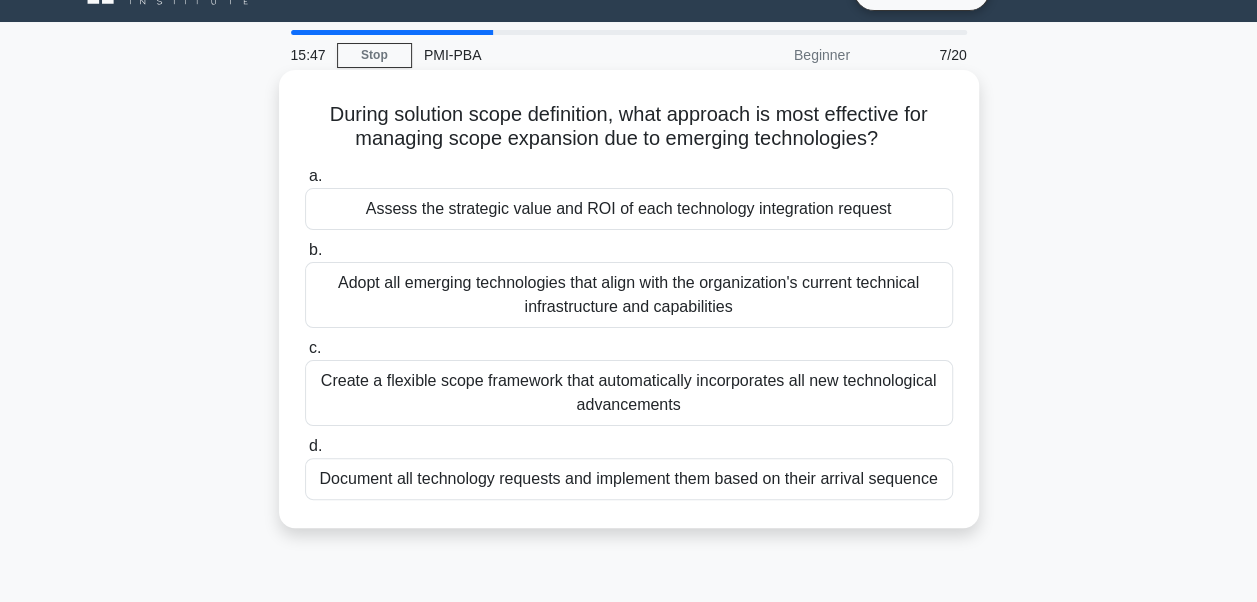 scroll, scrollTop: 44, scrollLeft: 0, axis: vertical 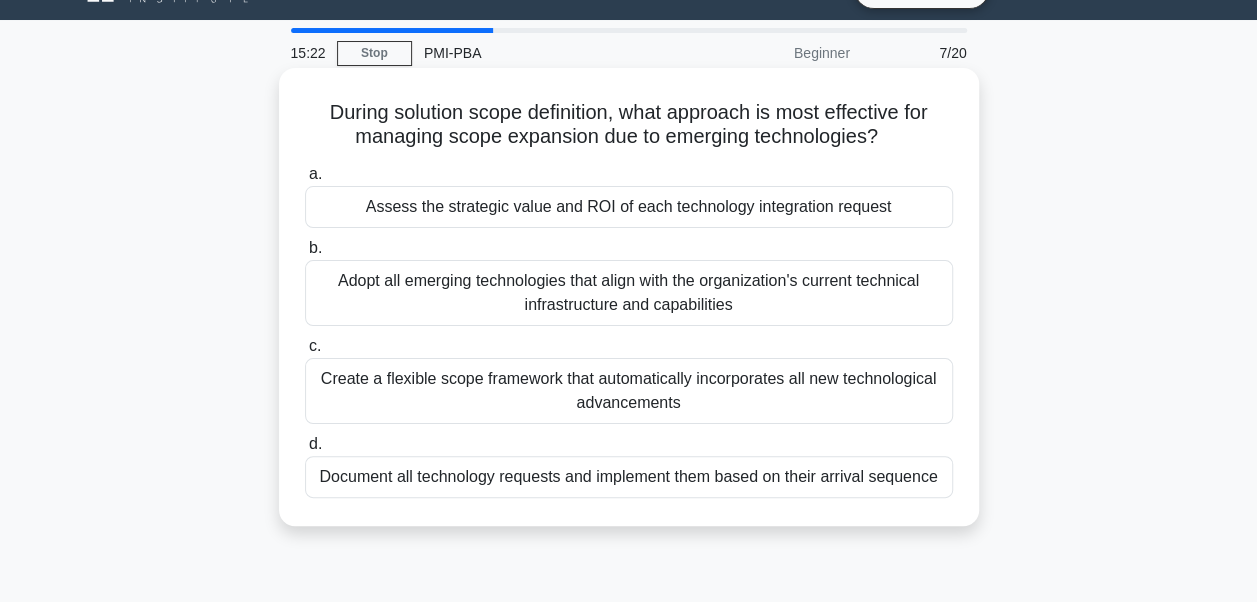 click on "Create a flexible scope framework that automatically incorporates all new technological advancements" at bounding box center [629, 391] 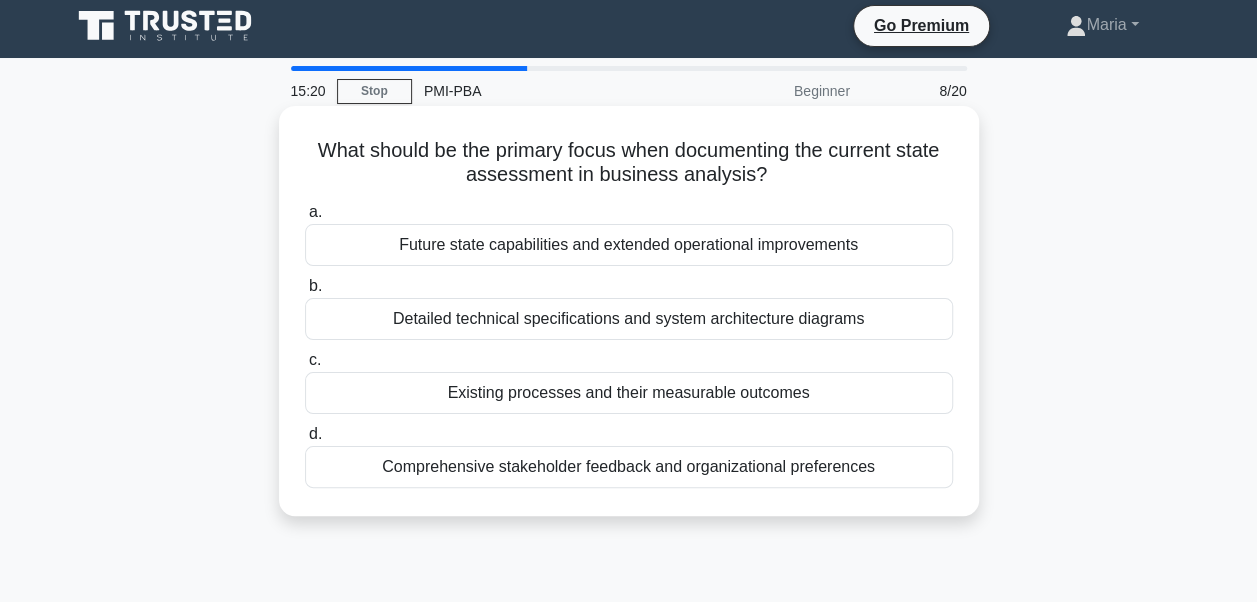 scroll, scrollTop: 0, scrollLeft: 0, axis: both 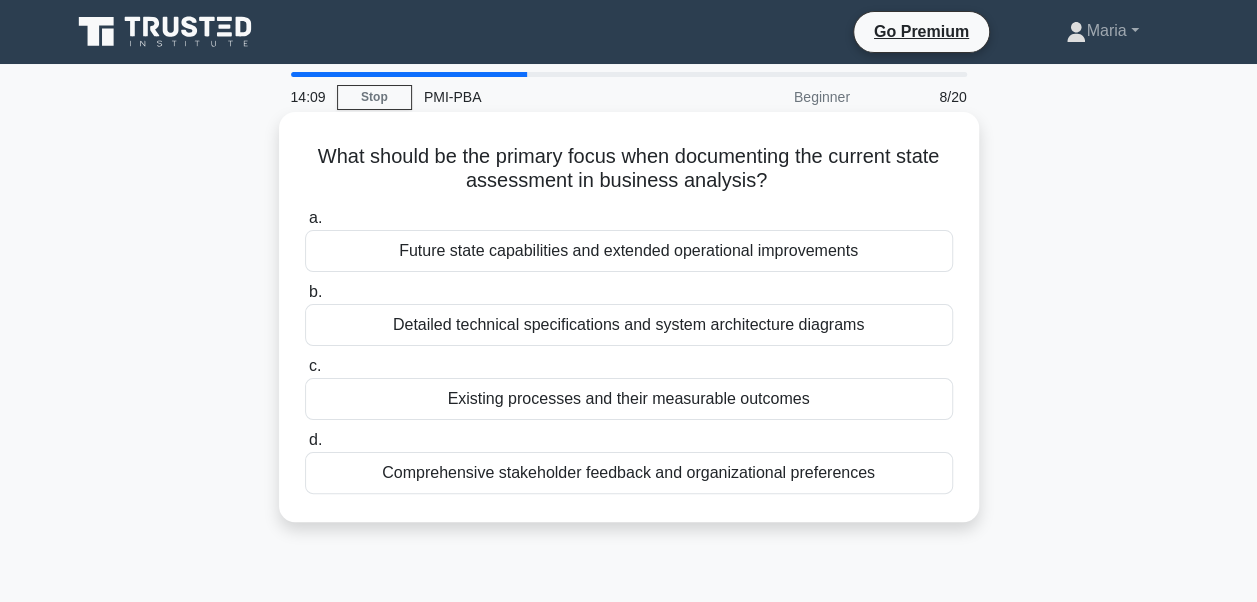 click on "Comprehensive stakeholder feedback and organizational preferences" at bounding box center [629, 473] 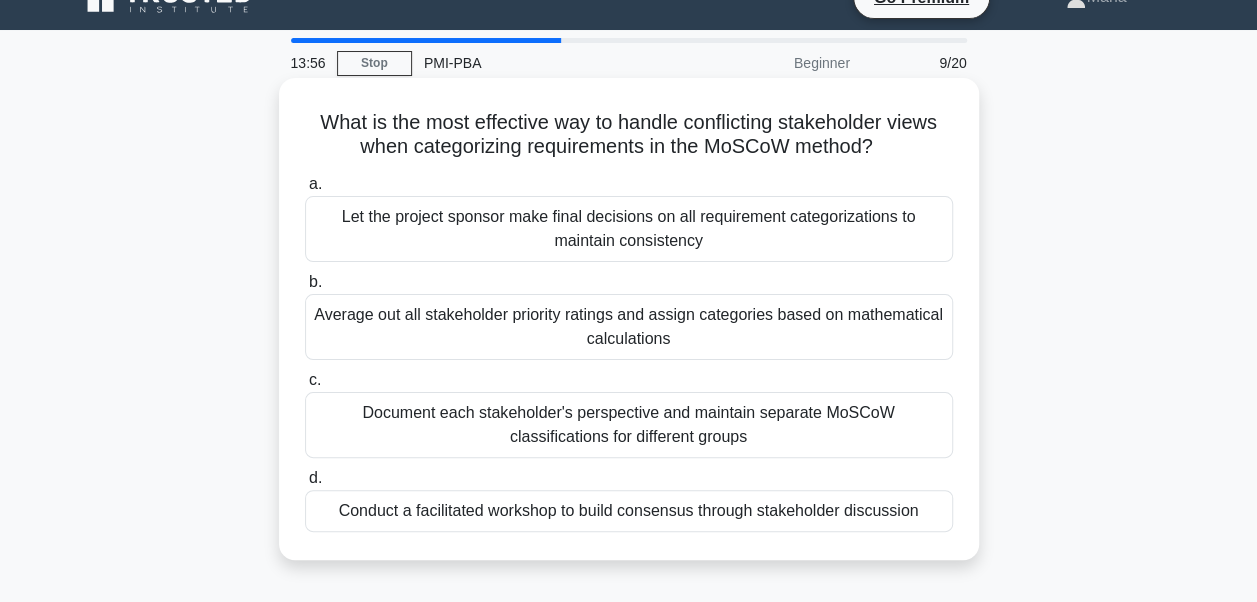 scroll, scrollTop: 36, scrollLeft: 0, axis: vertical 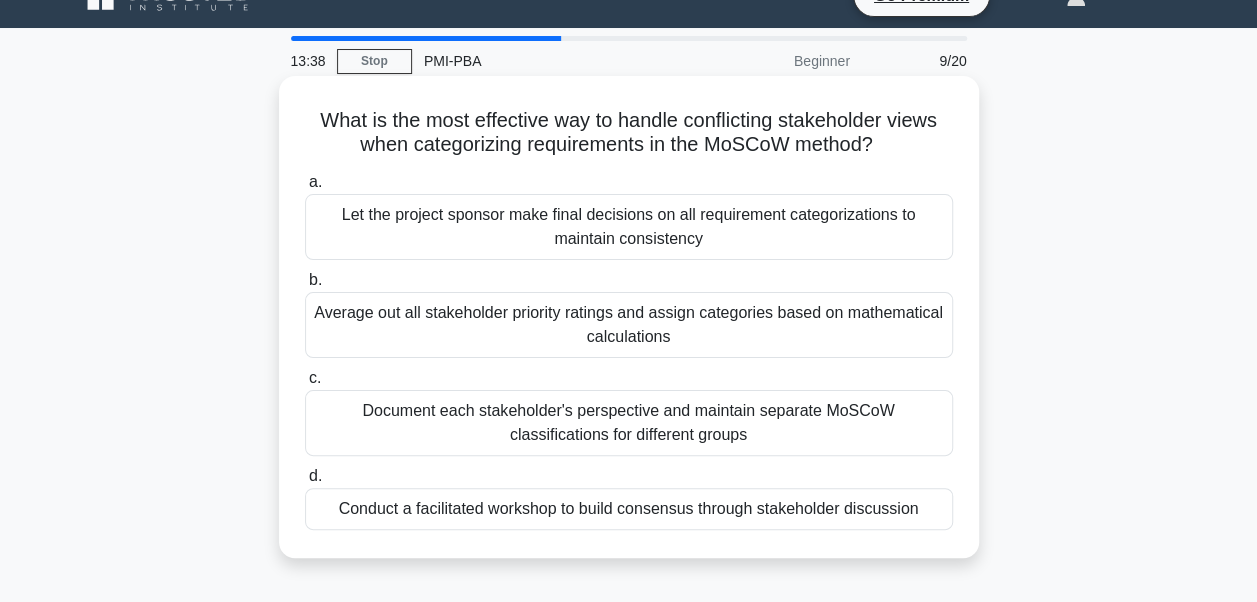 click on "Conduct a facilitated workshop to build consensus through stakeholder discussion" at bounding box center (629, 509) 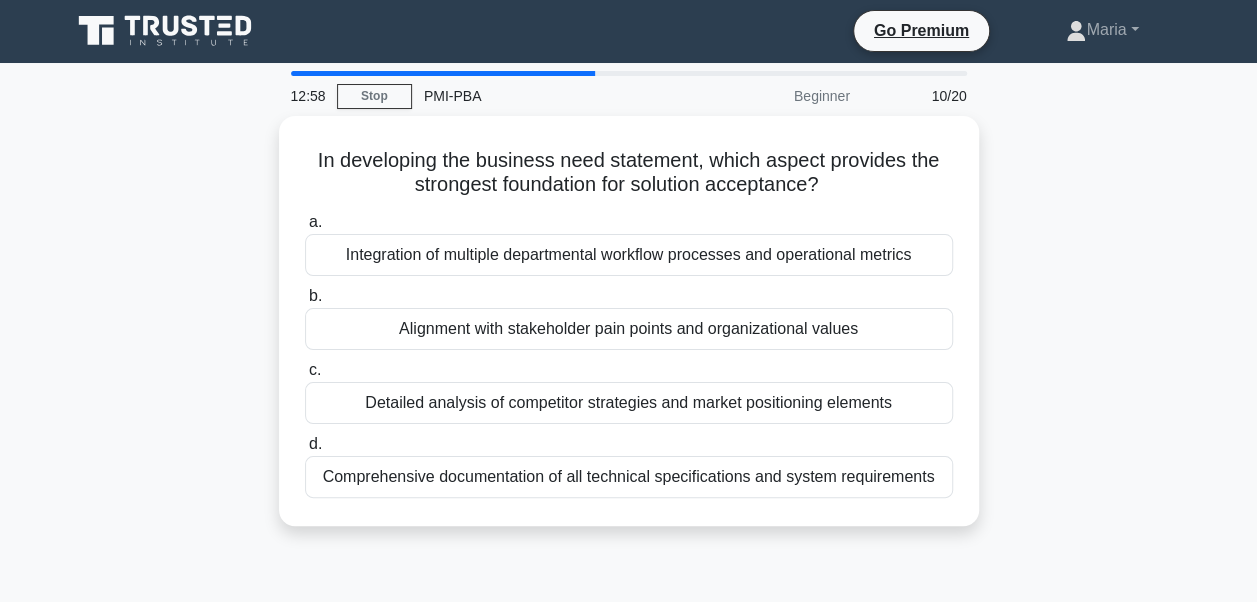 scroll, scrollTop: 0, scrollLeft: 0, axis: both 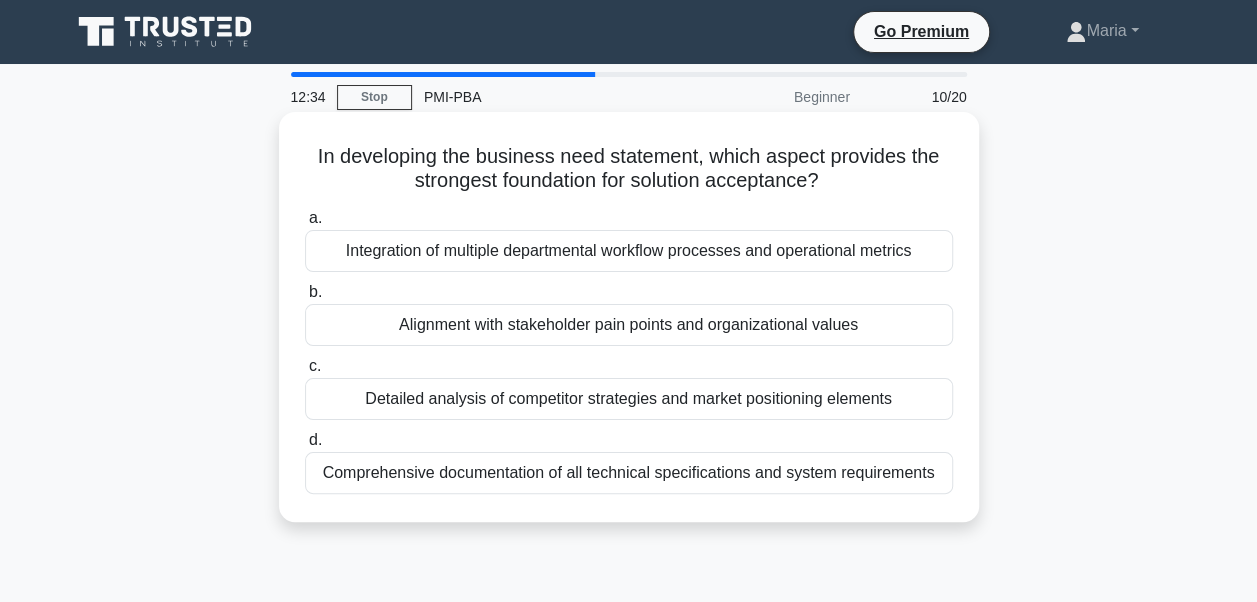 click on "Alignment with stakeholder pain points and organizational values" at bounding box center [629, 325] 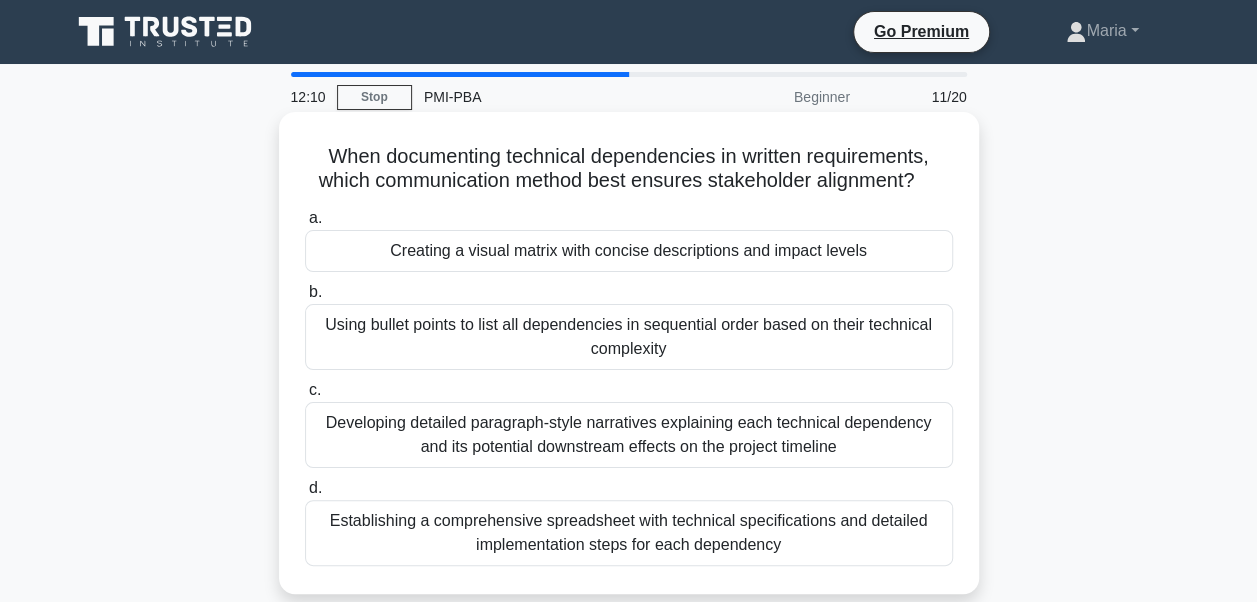 click on "Establishing a comprehensive spreadsheet with technical specifications and detailed implementation steps for each dependency" at bounding box center [629, 533] 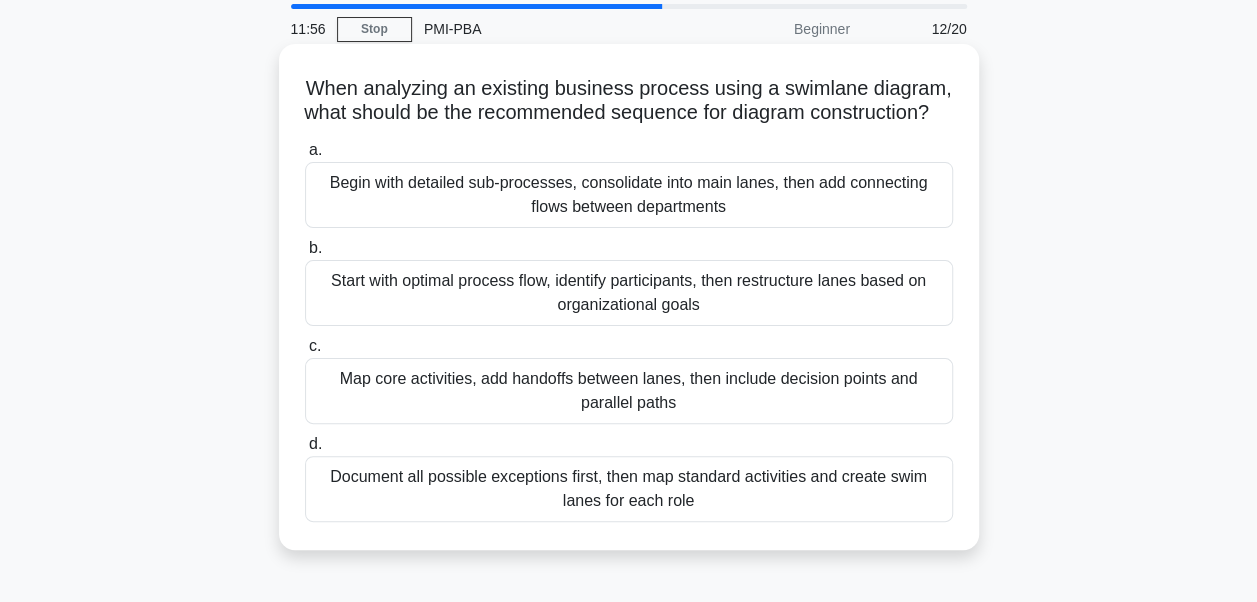 scroll, scrollTop: 100, scrollLeft: 0, axis: vertical 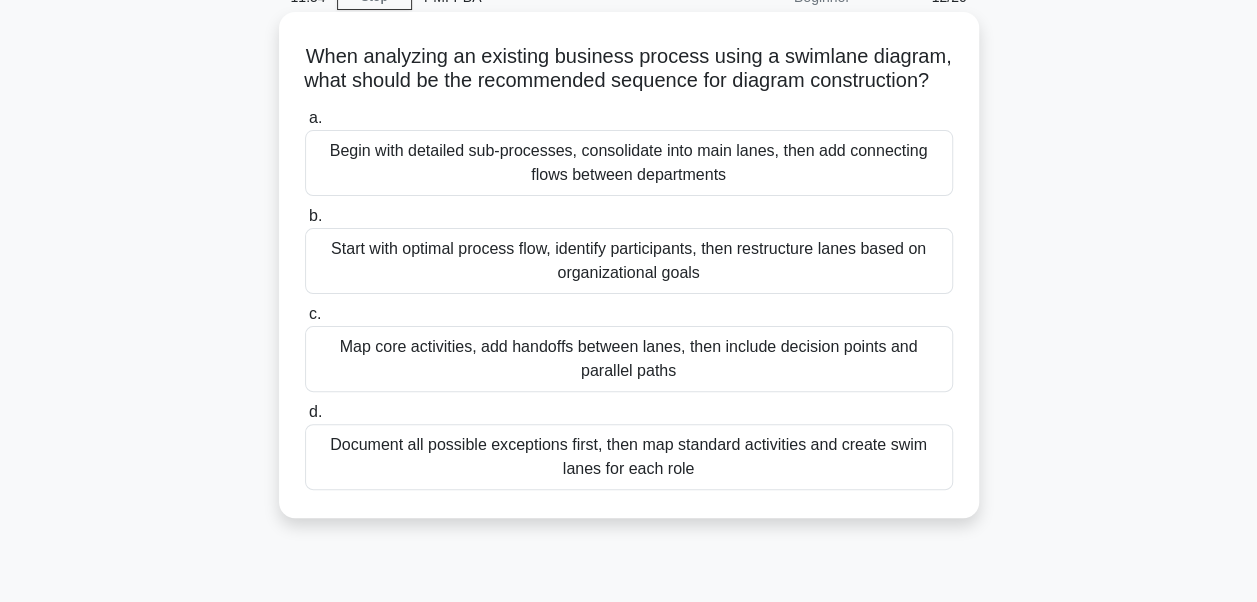 click on "Map core activities, add handoffs between lanes, then include decision points and parallel paths" at bounding box center (629, 359) 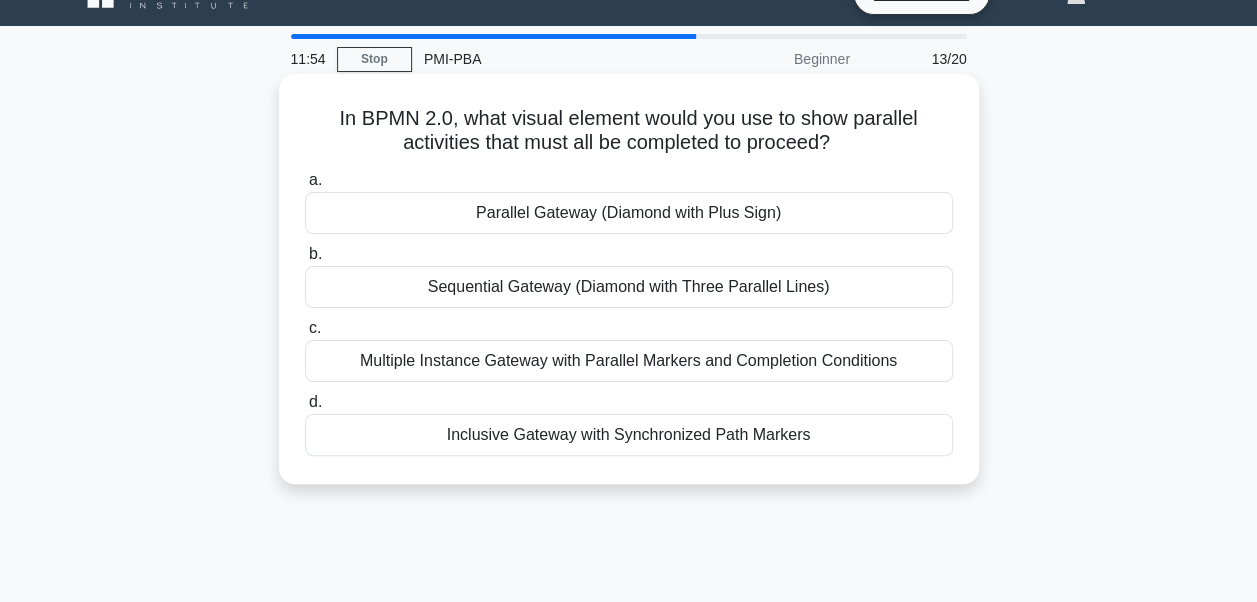 scroll, scrollTop: 0, scrollLeft: 0, axis: both 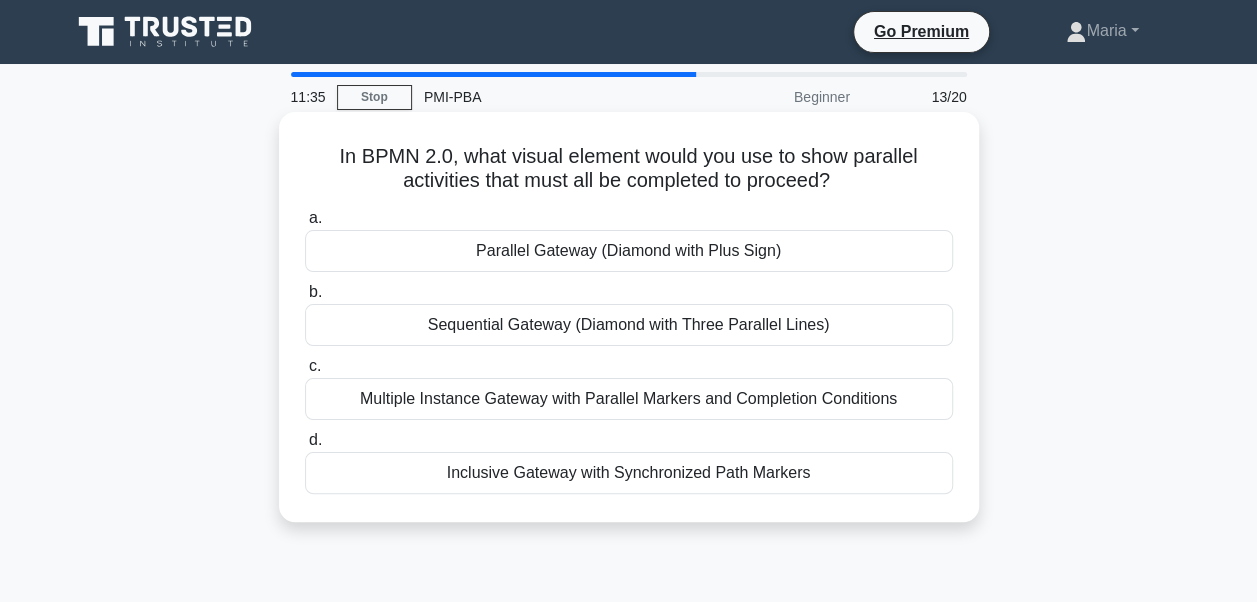 click on "Sequential Gateway (Diamond with Three Parallel Lines)" at bounding box center [629, 325] 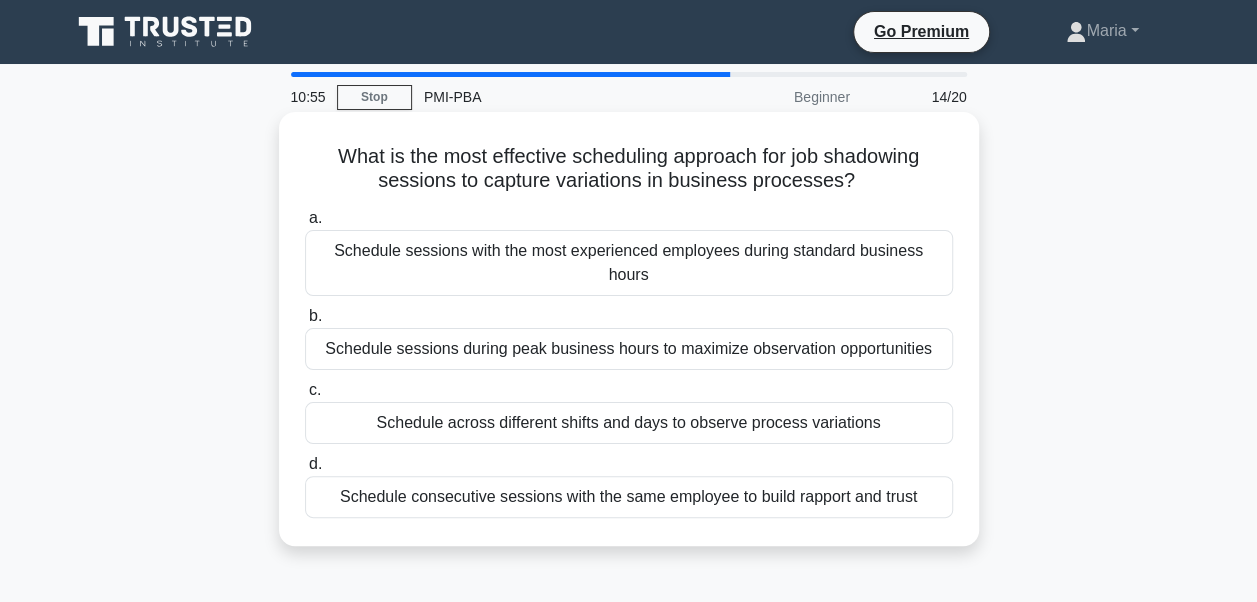 click on "Schedule sessions with the most experienced employees during standard business hours" at bounding box center (629, 263) 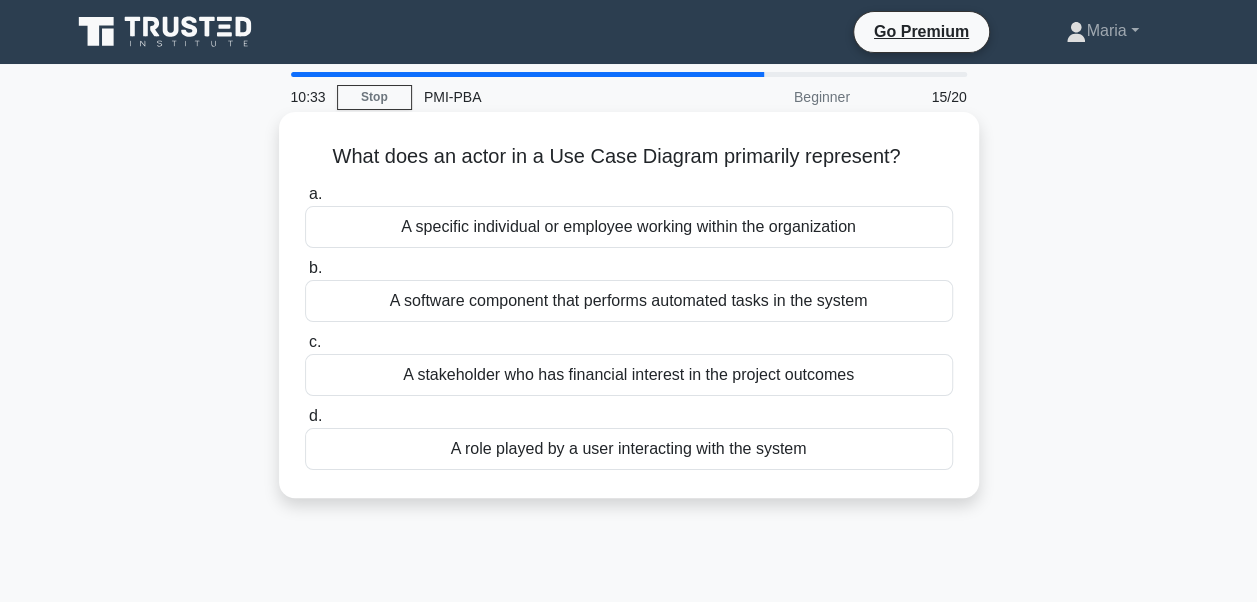 click on "A role played by a user interacting with the system" at bounding box center [629, 449] 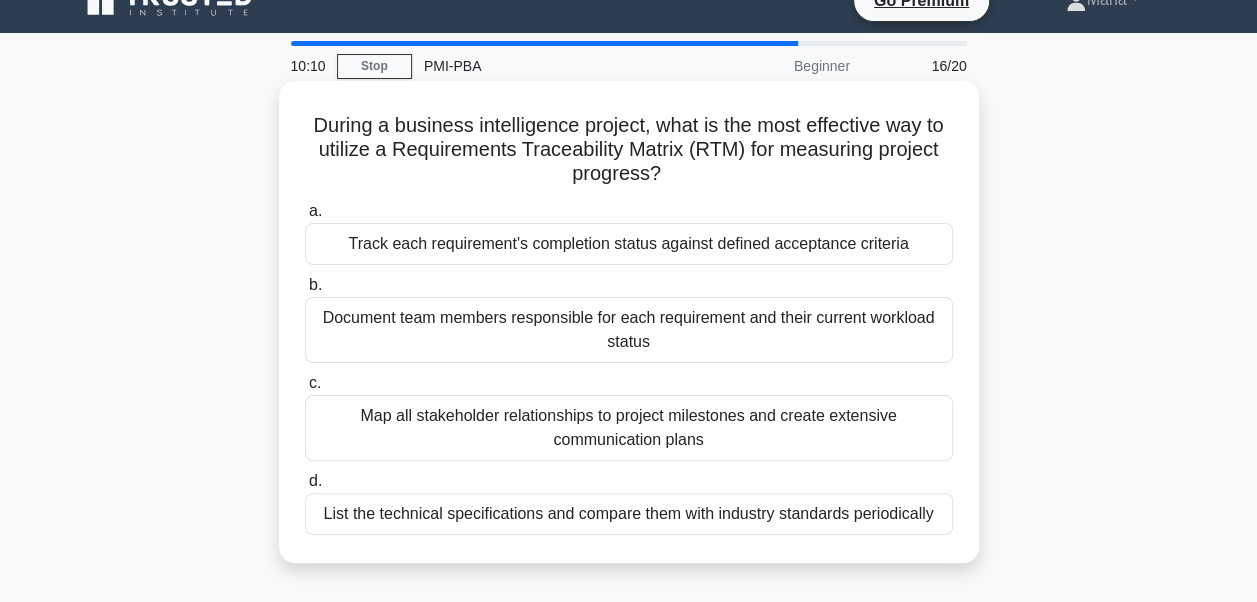 scroll, scrollTop: 0, scrollLeft: 0, axis: both 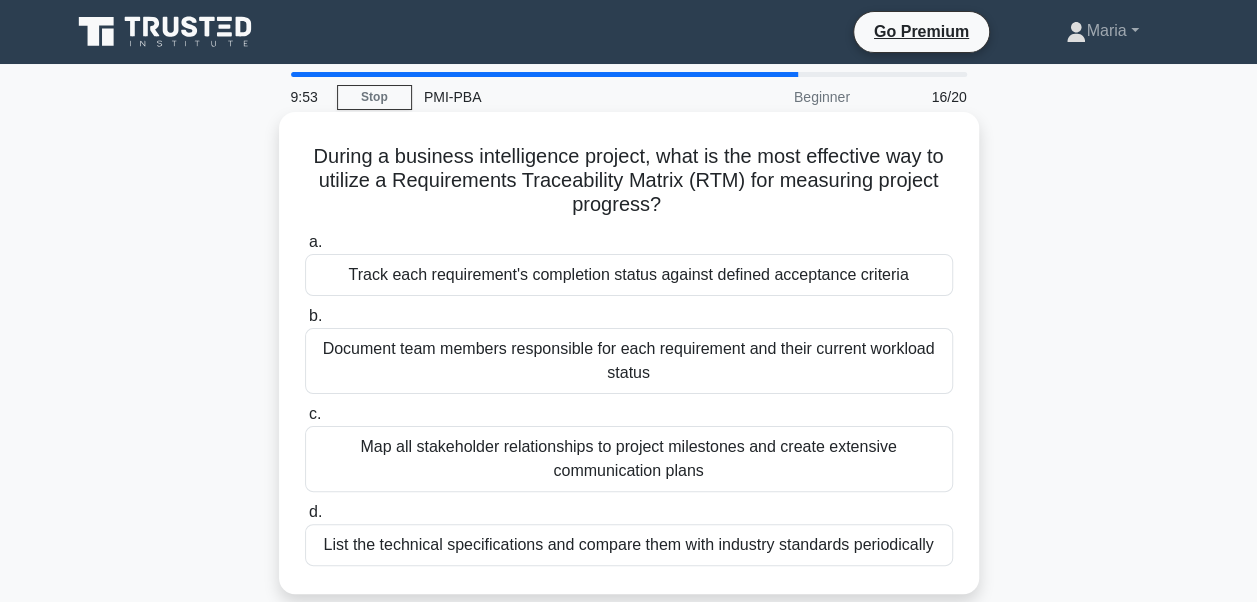 click on "Track each requirement's completion status against defined acceptance criteria" at bounding box center (629, 275) 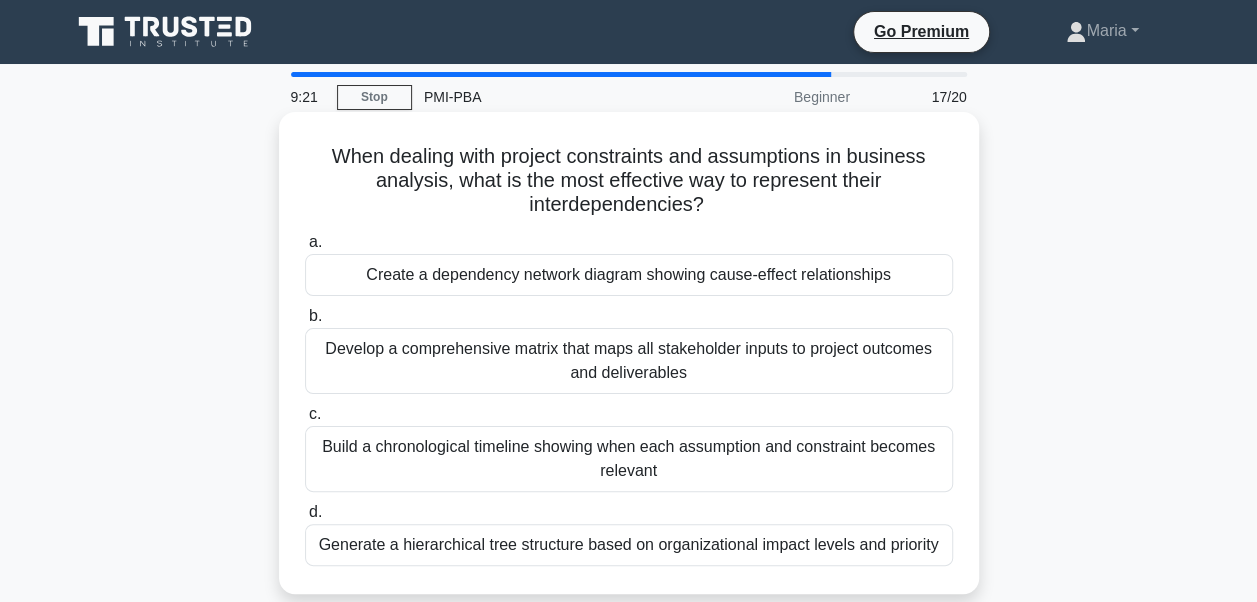click on "Create a dependency network diagram showing cause-effect relationships" at bounding box center (629, 275) 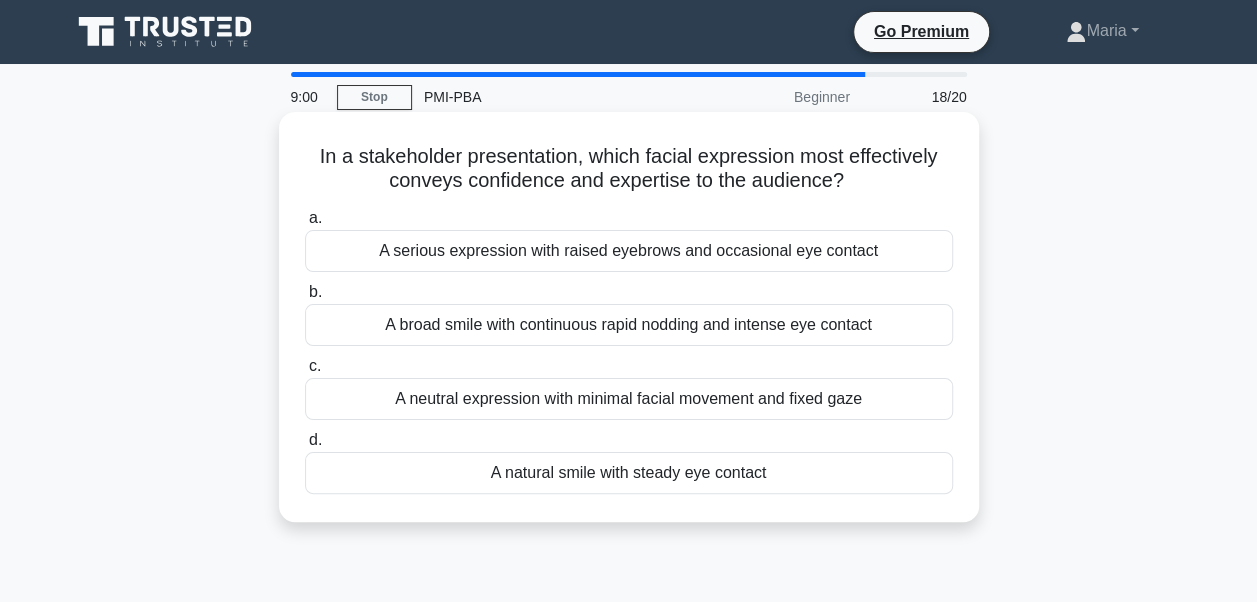 click on "A natural smile with steady eye contact" at bounding box center [629, 473] 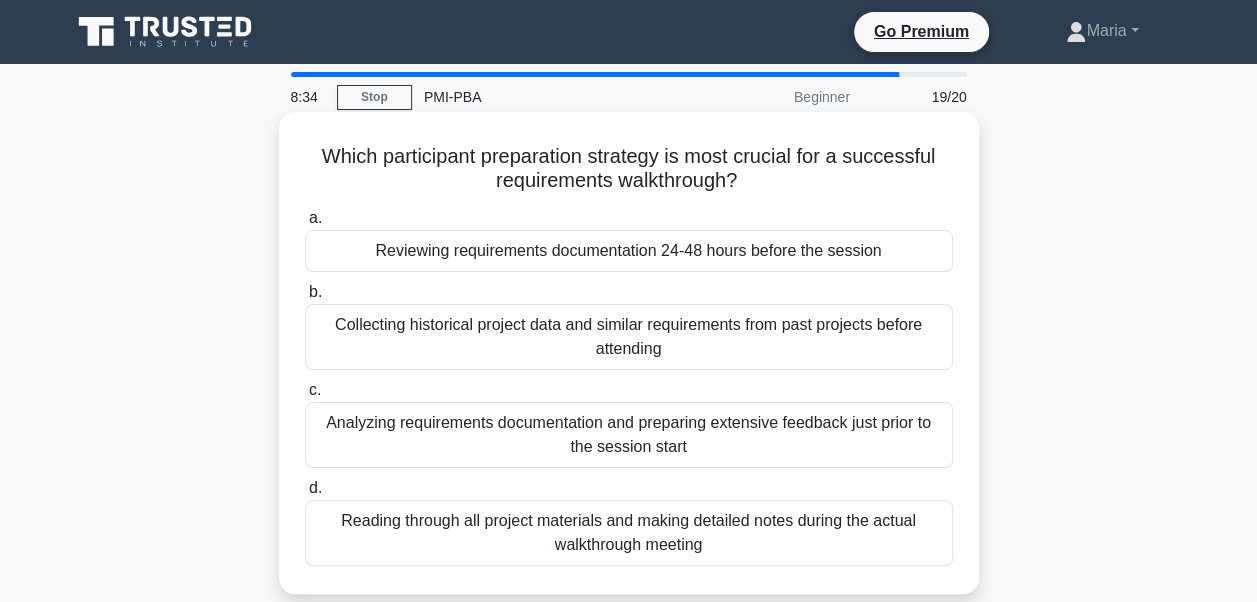 click on "Reviewing requirements documentation 24-48 hours before the session" at bounding box center [629, 251] 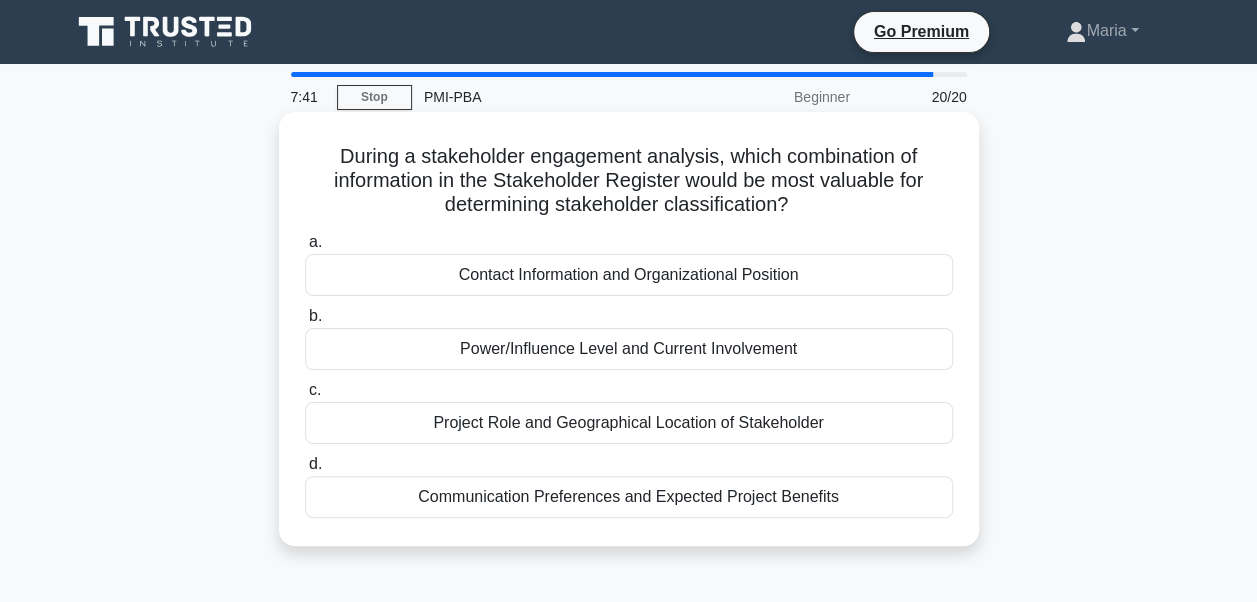 click on "Power/Influence Level and Current Involvement" at bounding box center [629, 349] 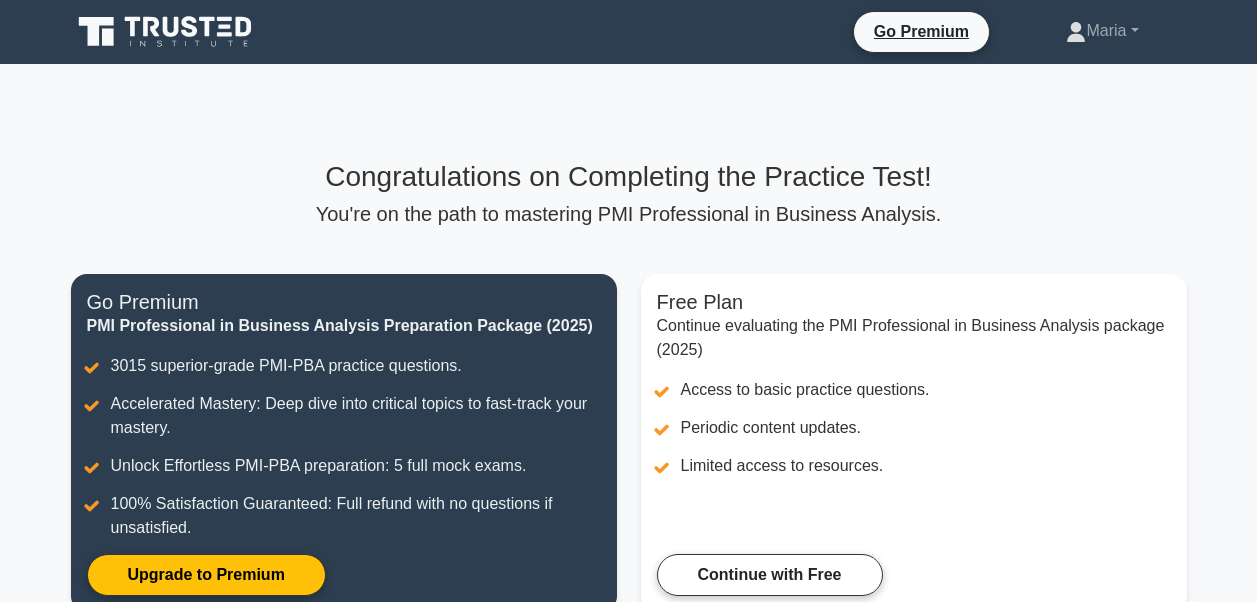 scroll, scrollTop: 0, scrollLeft: 0, axis: both 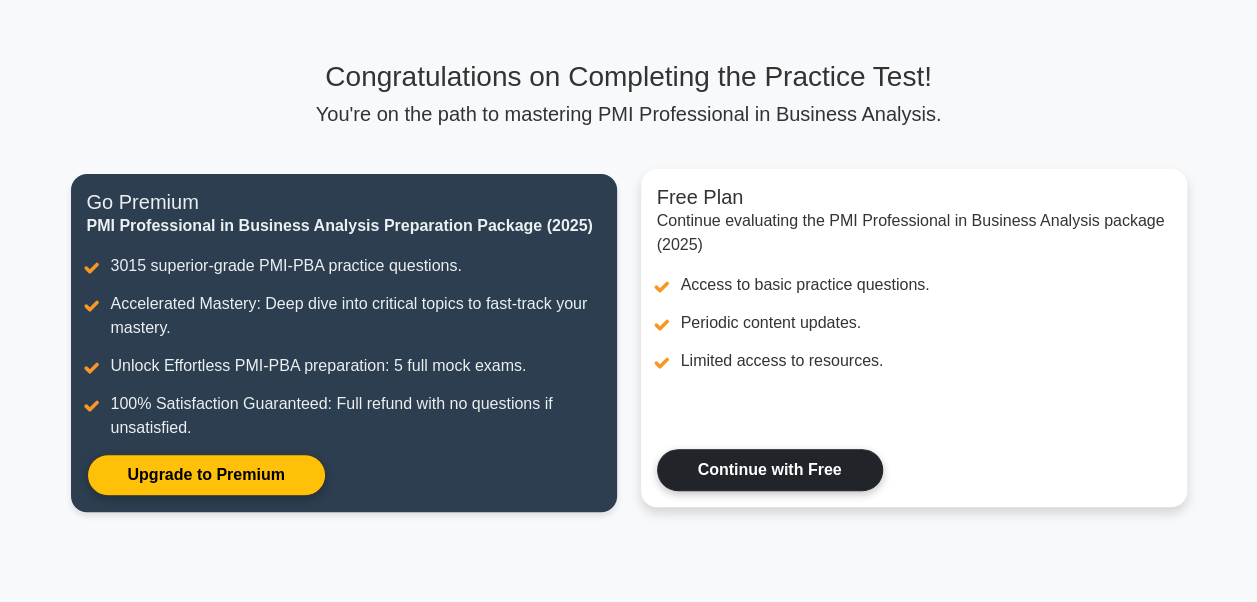 click on "Continue with Free" at bounding box center [770, 470] 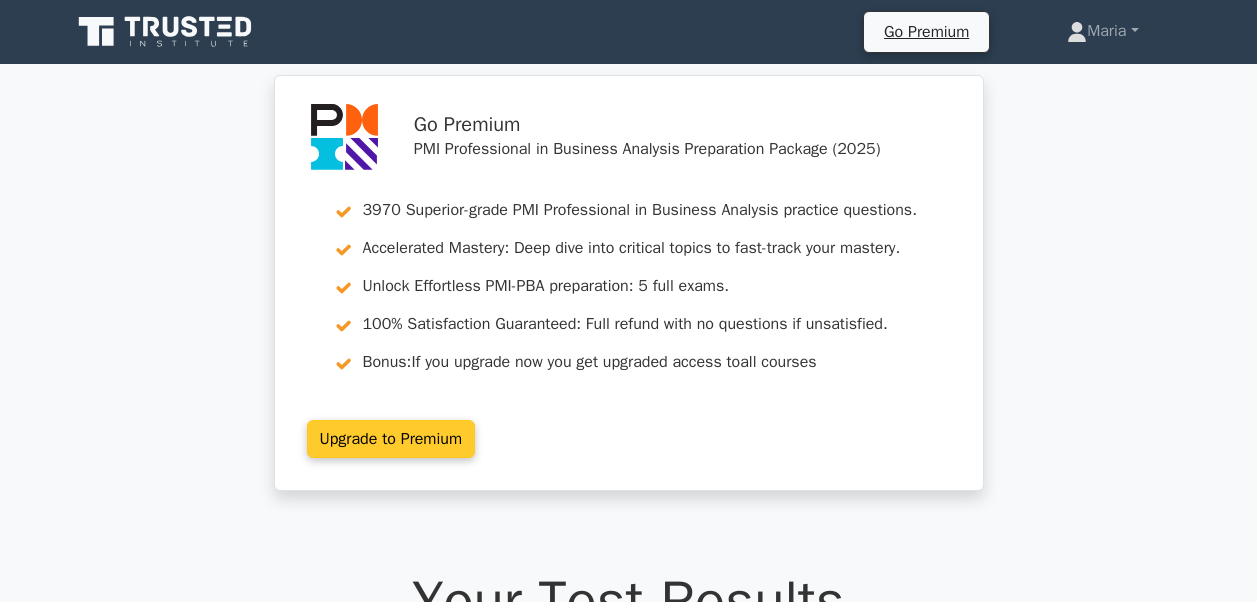 scroll, scrollTop: 0, scrollLeft: 0, axis: both 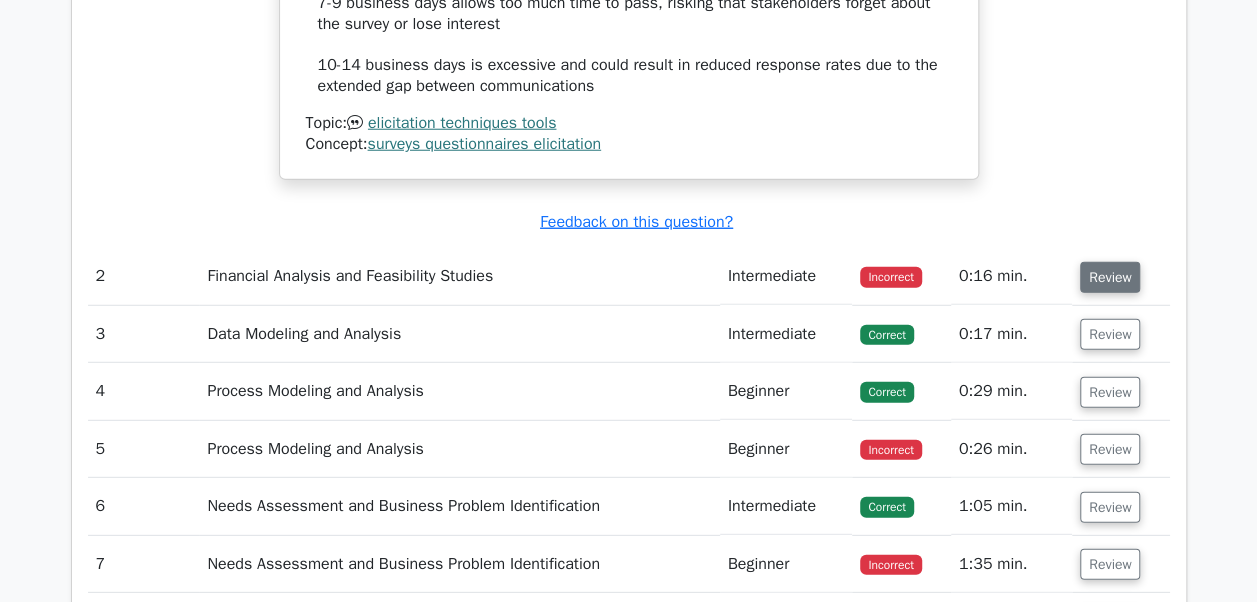 click on "Review" at bounding box center (1110, 277) 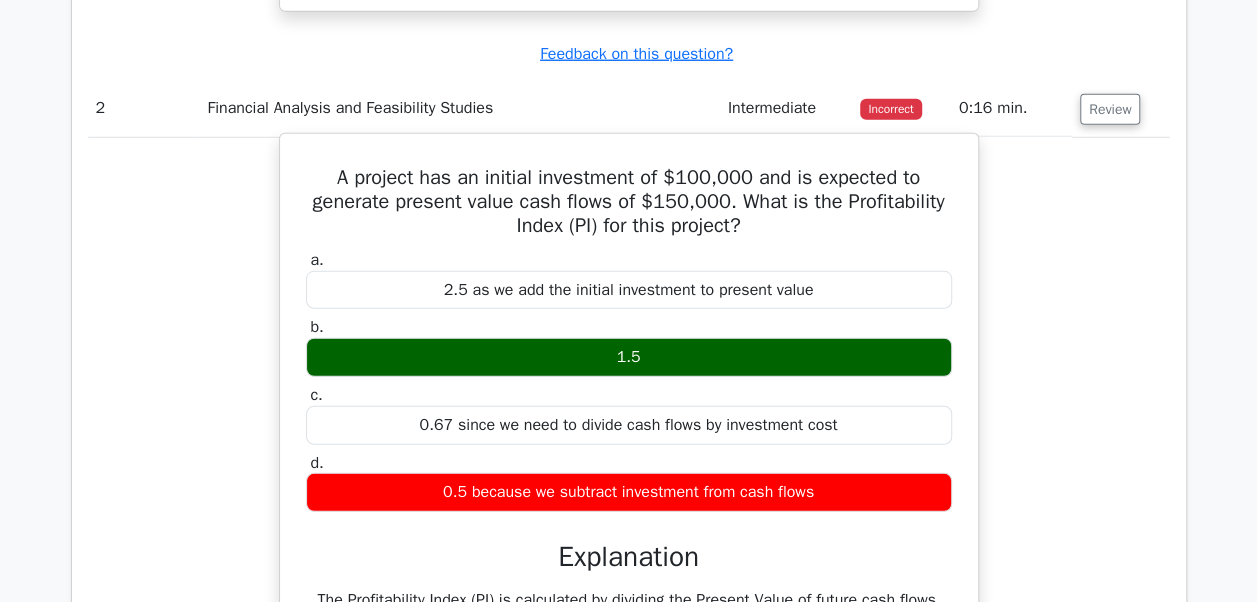 scroll, scrollTop: 2800, scrollLeft: 0, axis: vertical 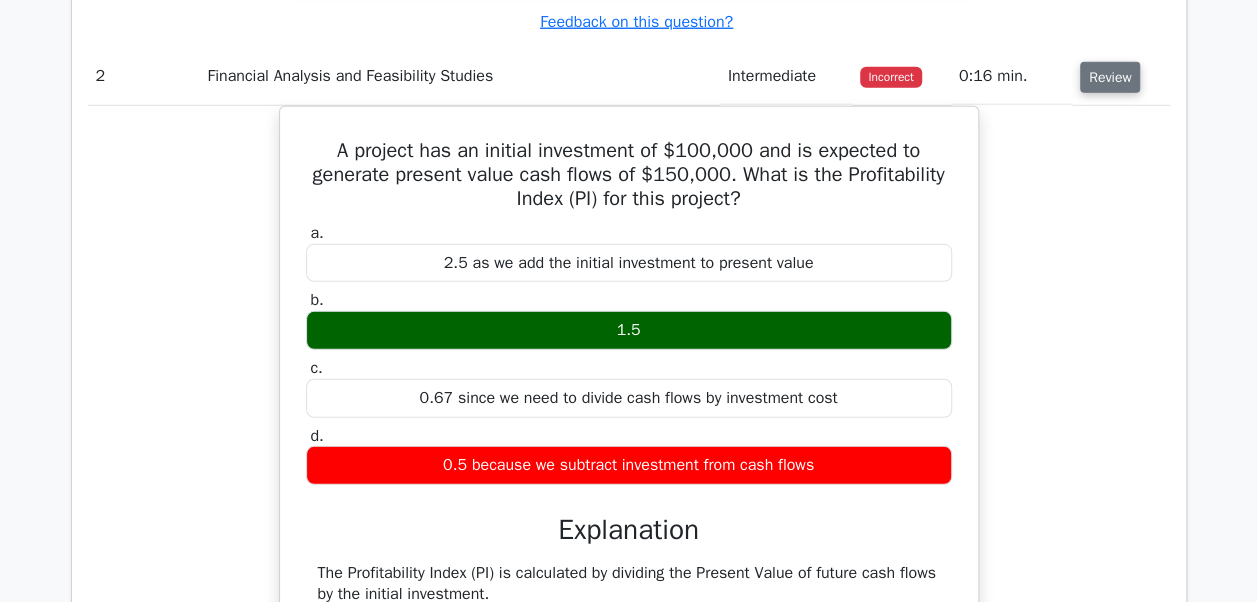 click on "Review" at bounding box center [1110, 77] 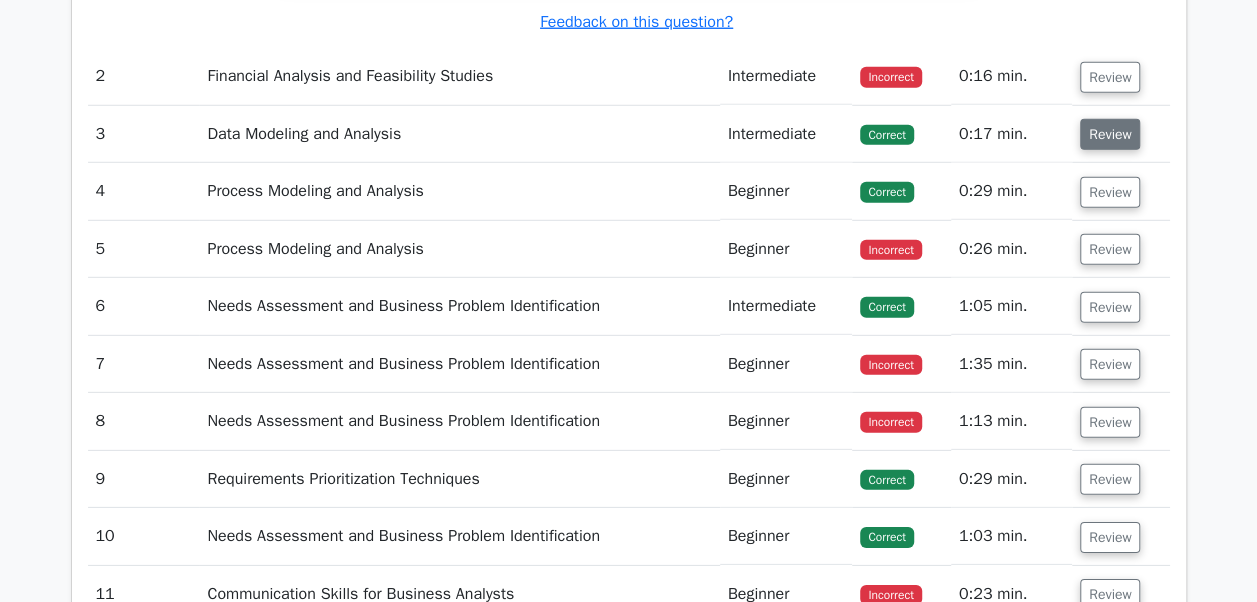 click on "Review" at bounding box center (1110, 134) 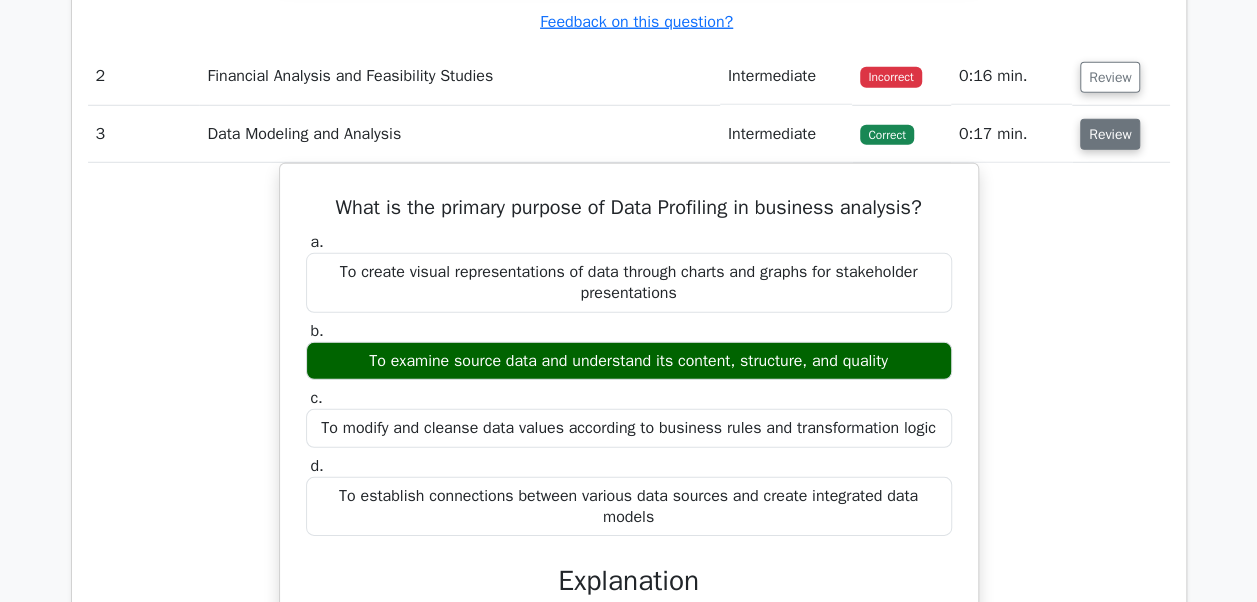 click on "Review" at bounding box center [1110, 134] 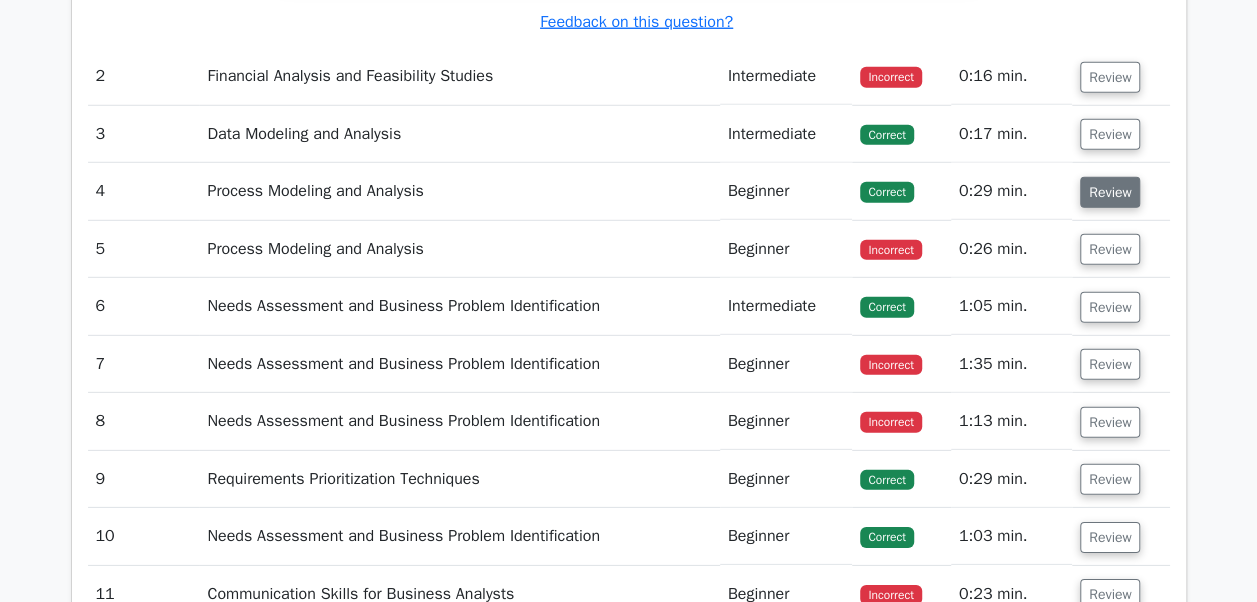 click on "Review" at bounding box center [1110, 192] 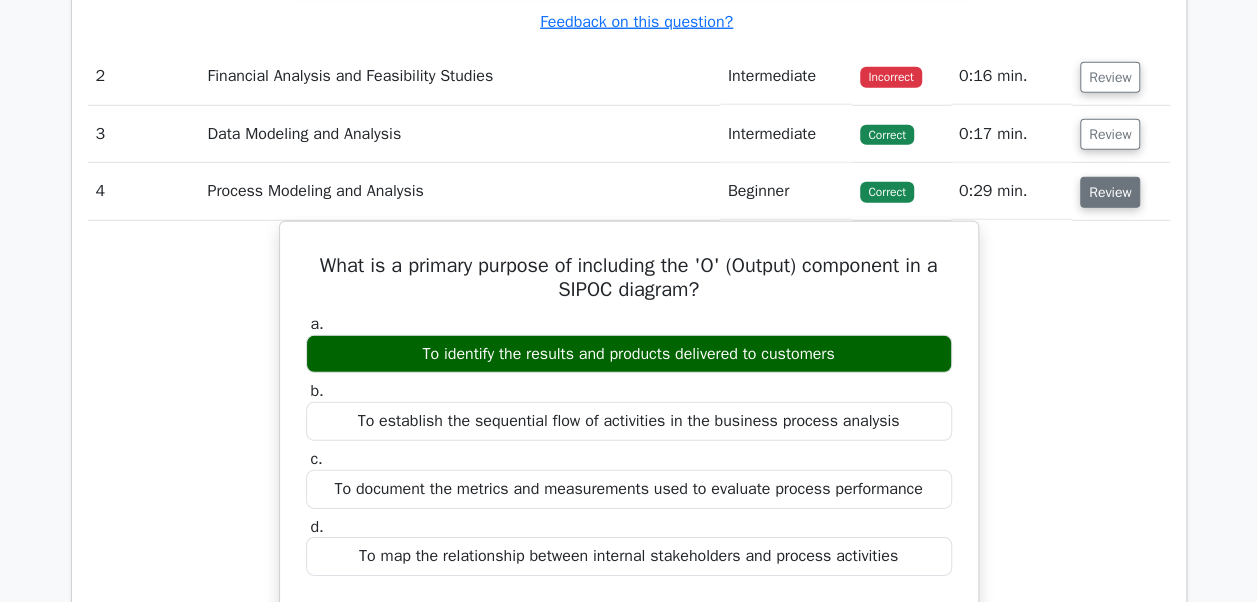 click on "Review" at bounding box center (1110, 192) 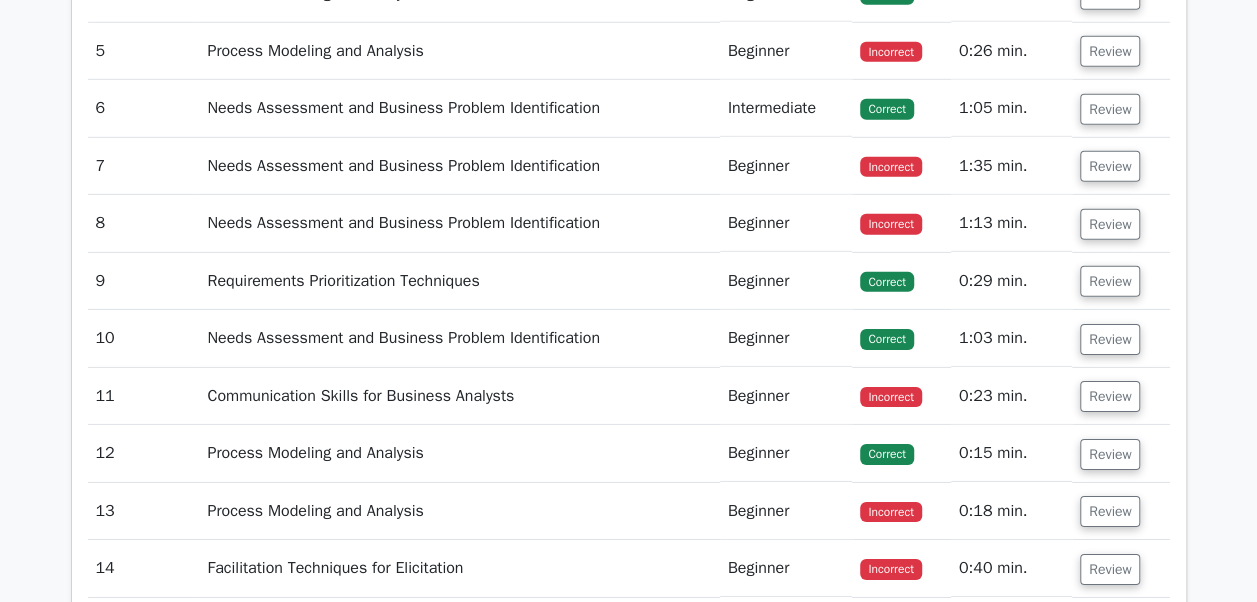 scroll, scrollTop: 3000, scrollLeft: 0, axis: vertical 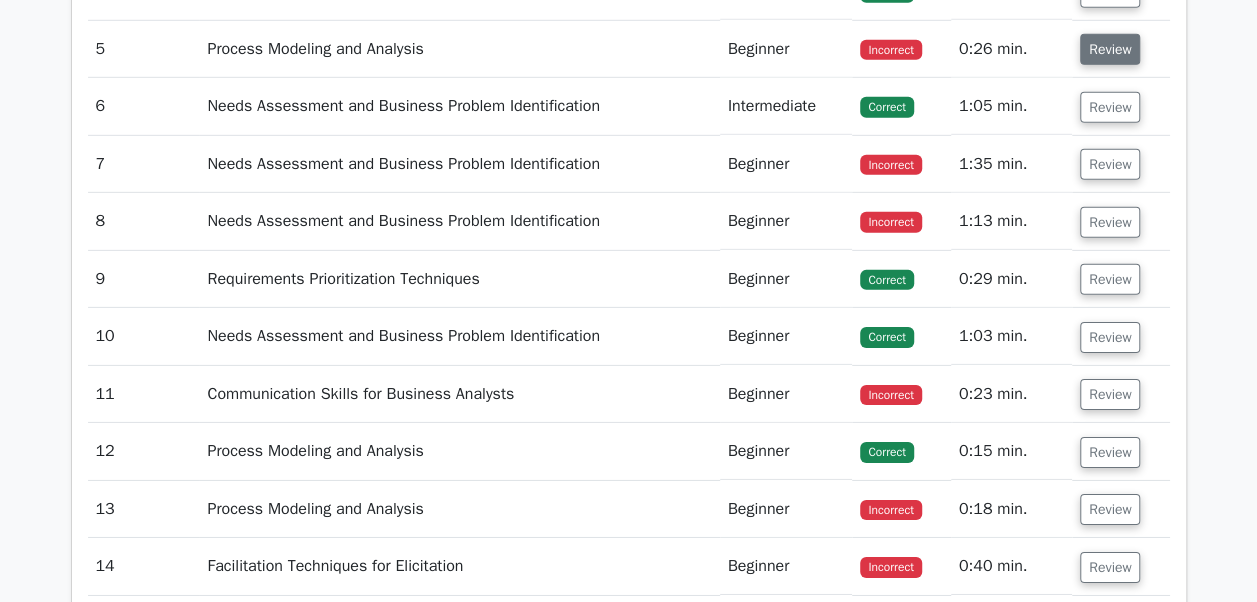 click on "Review" at bounding box center [1110, 49] 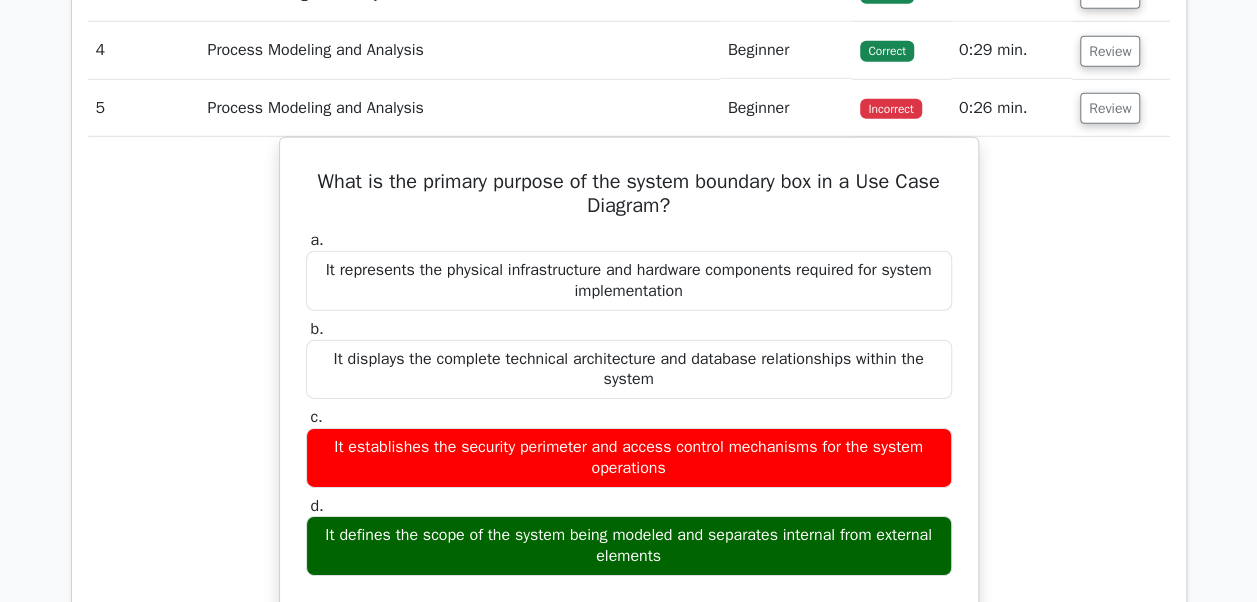 scroll, scrollTop: 2900, scrollLeft: 0, axis: vertical 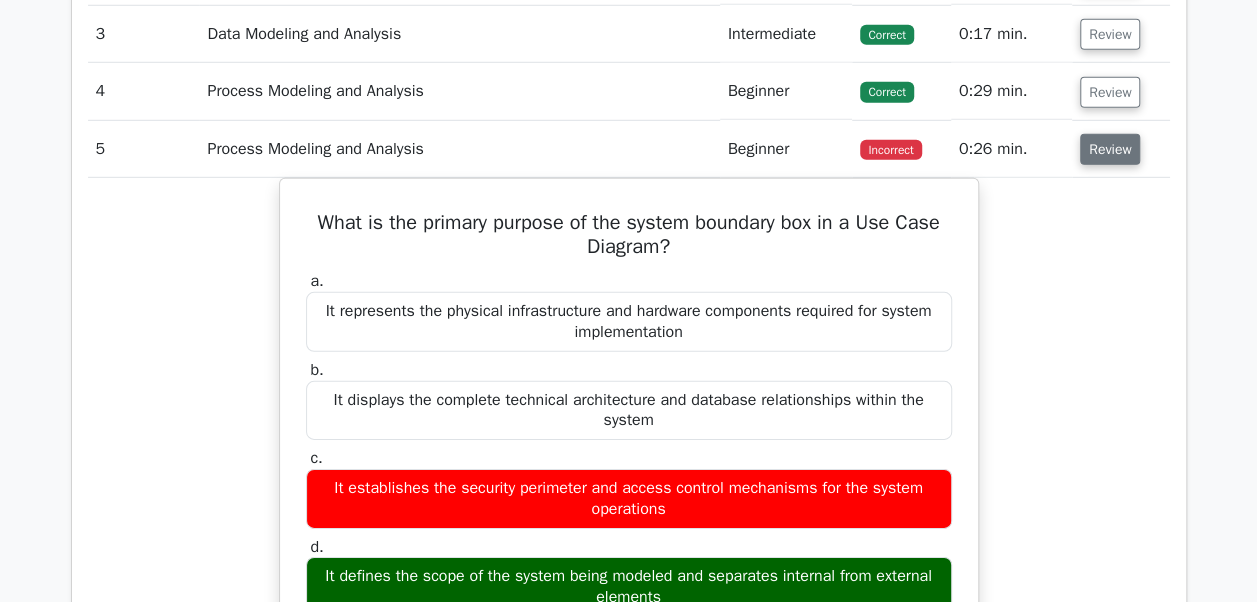 click on "Review" at bounding box center [1110, 149] 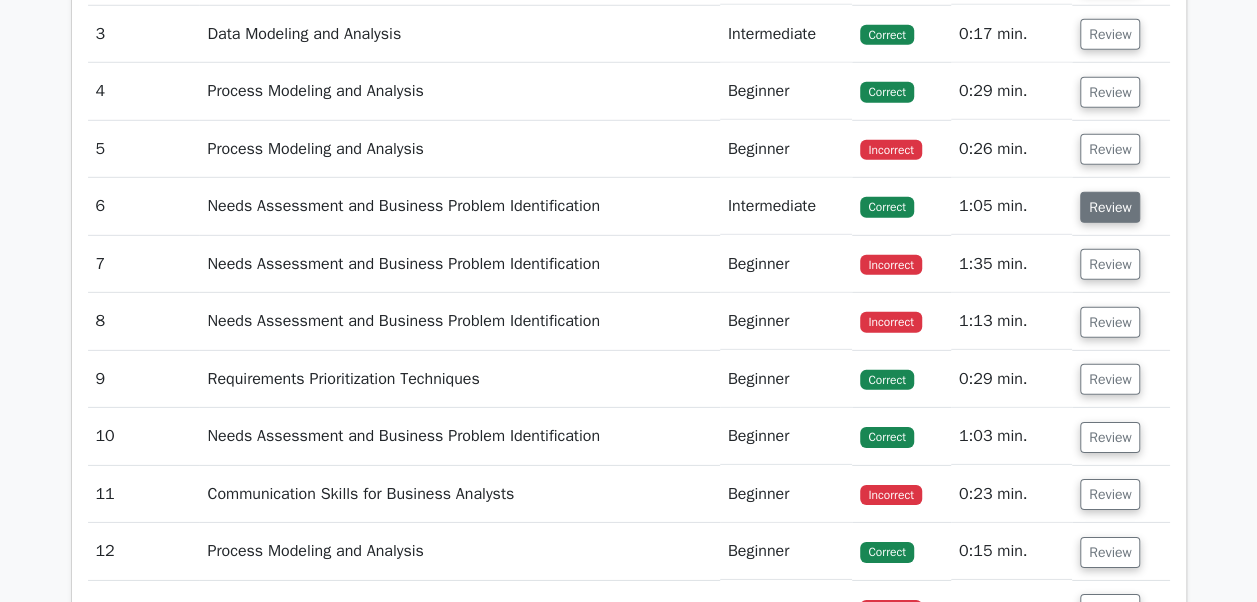 click on "Review" at bounding box center [1110, 207] 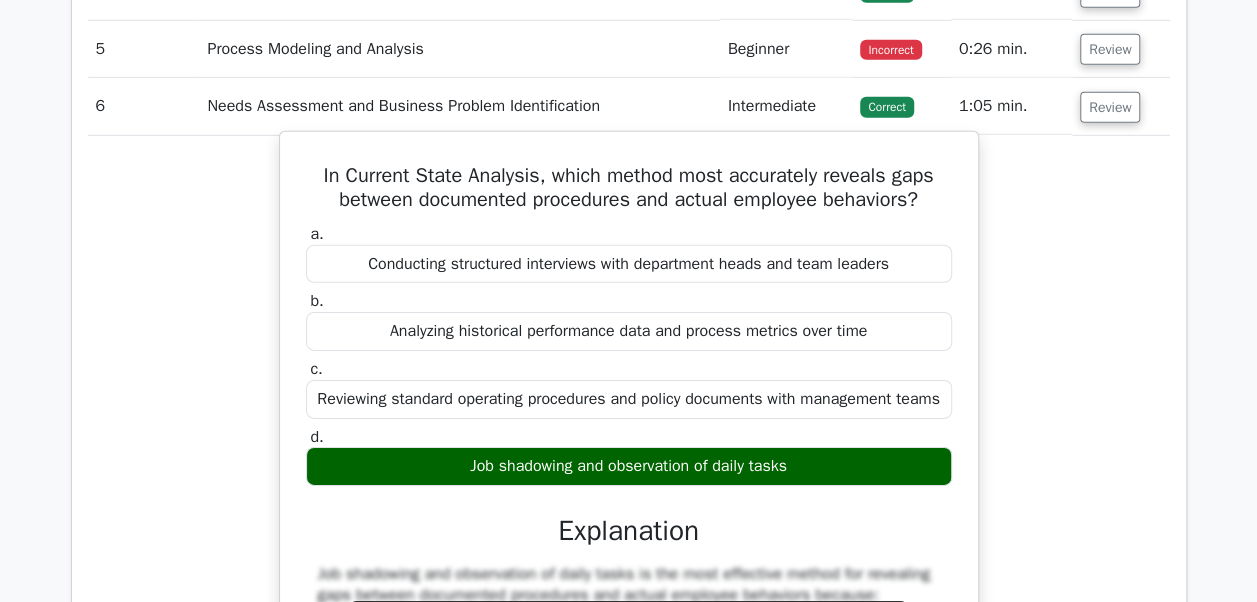 scroll, scrollTop: 2900, scrollLeft: 0, axis: vertical 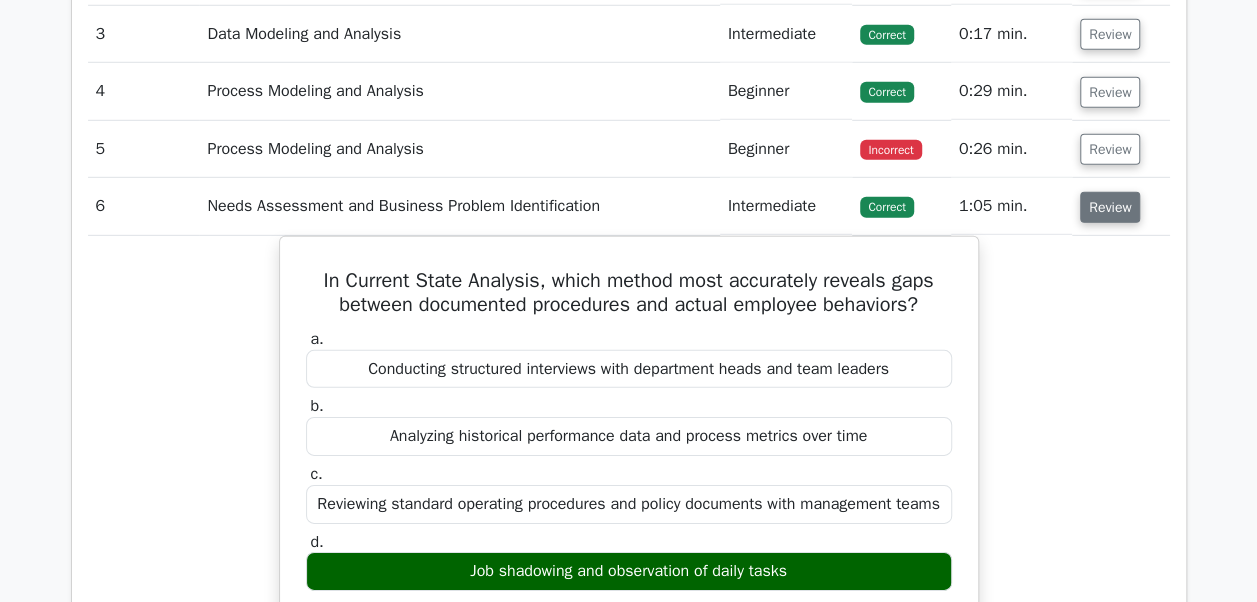 click on "Review" at bounding box center (1110, 207) 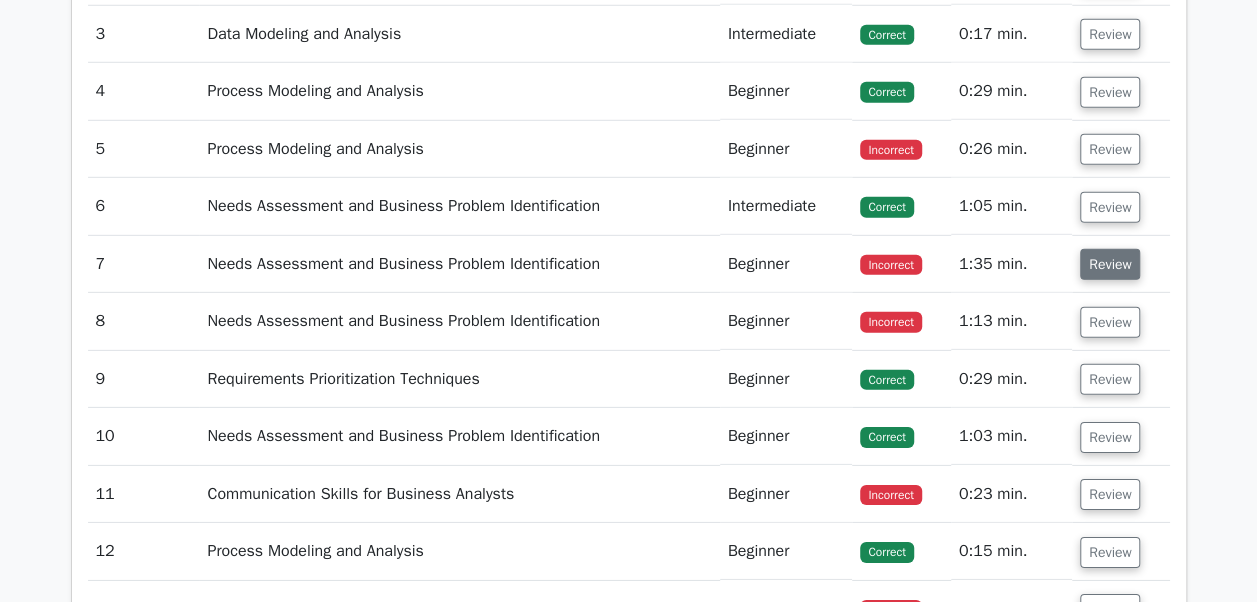 click on "Review" at bounding box center [1110, 264] 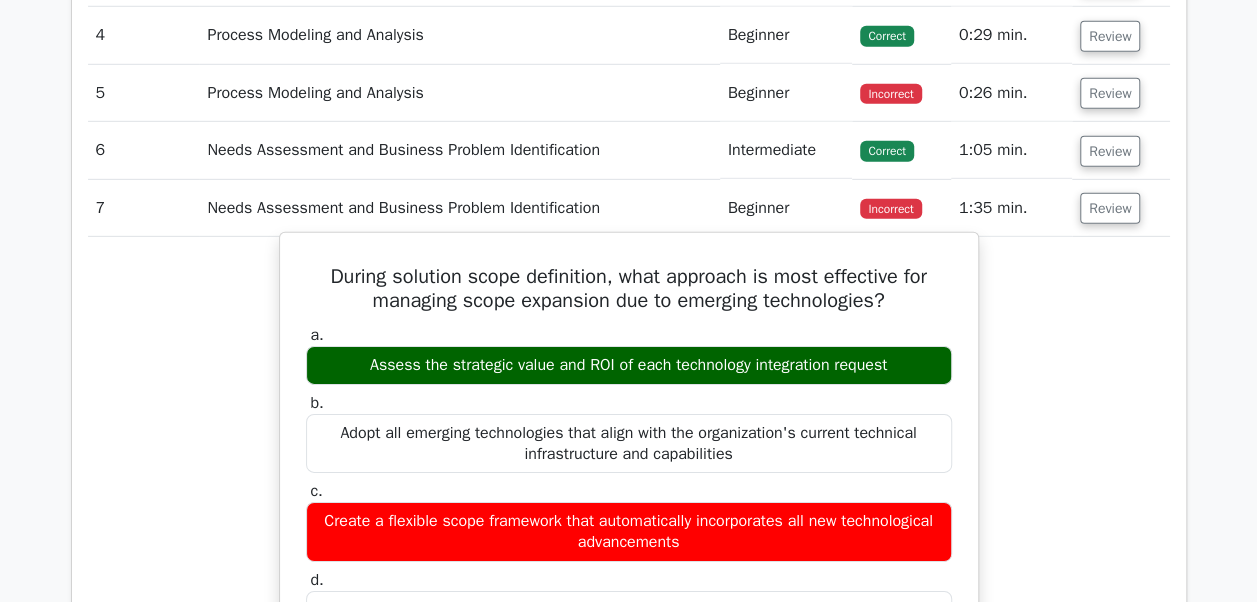 scroll, scrollTop: 3000, scrollLeft: 0, axis: vertical 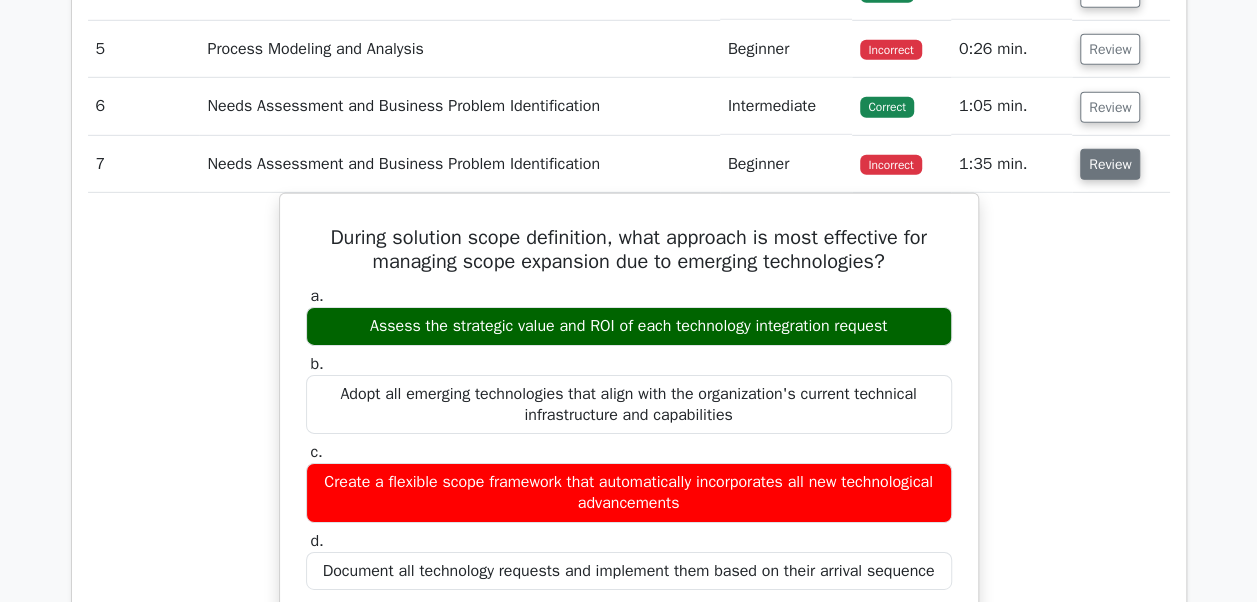 click on "Review" at bounding box center [1110, 164] 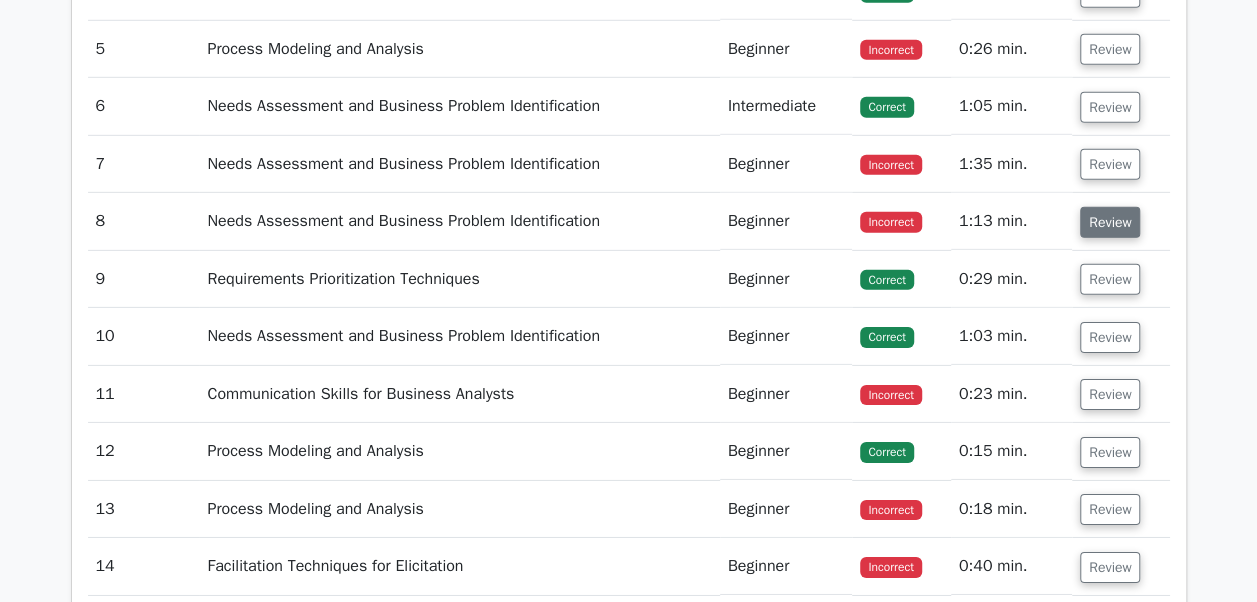 click on "Review" at bounding box center [1110, 222] 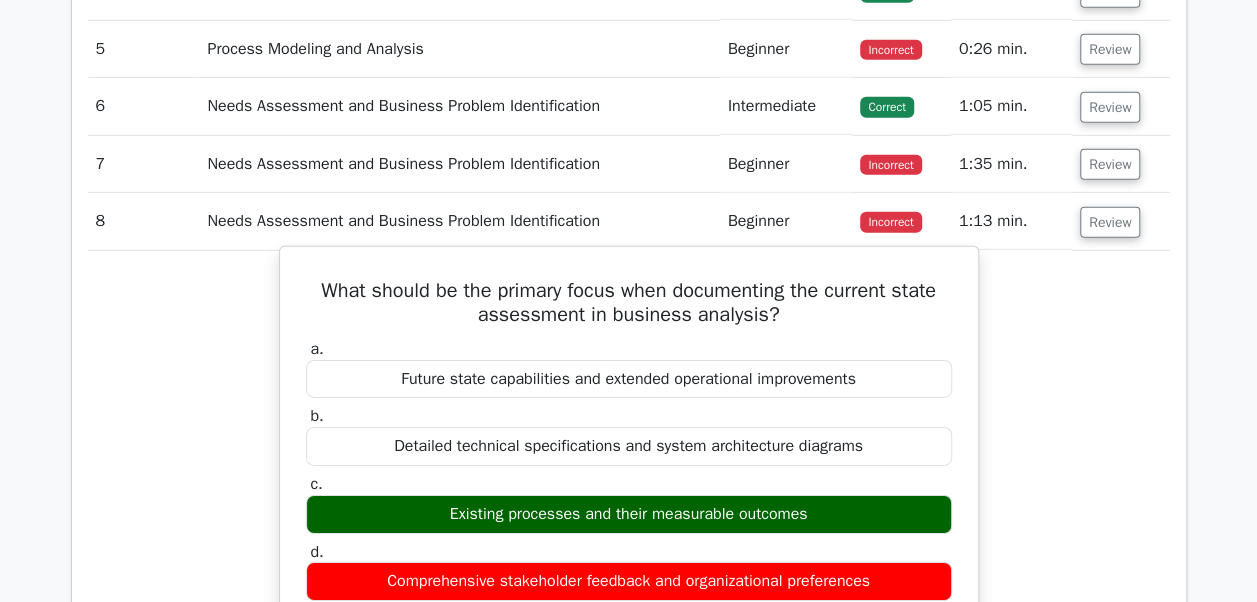 scroll, scrollTop: 3100, scrollLeft: 0, axis: vertical 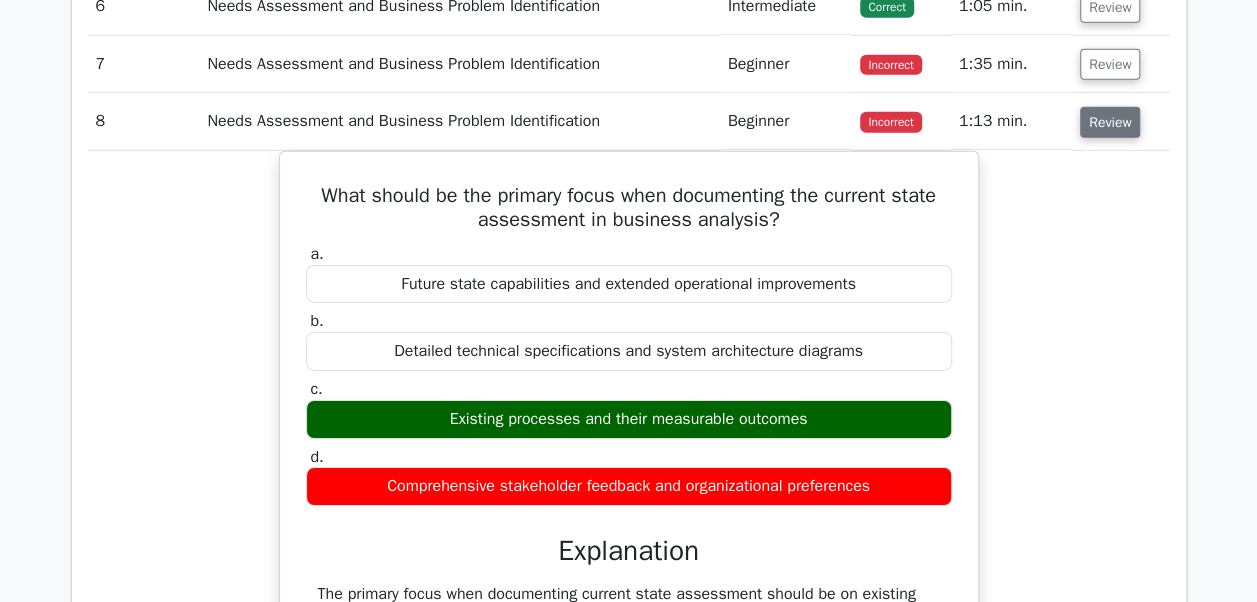 click on "Review" at bounding box center (1110, 122) 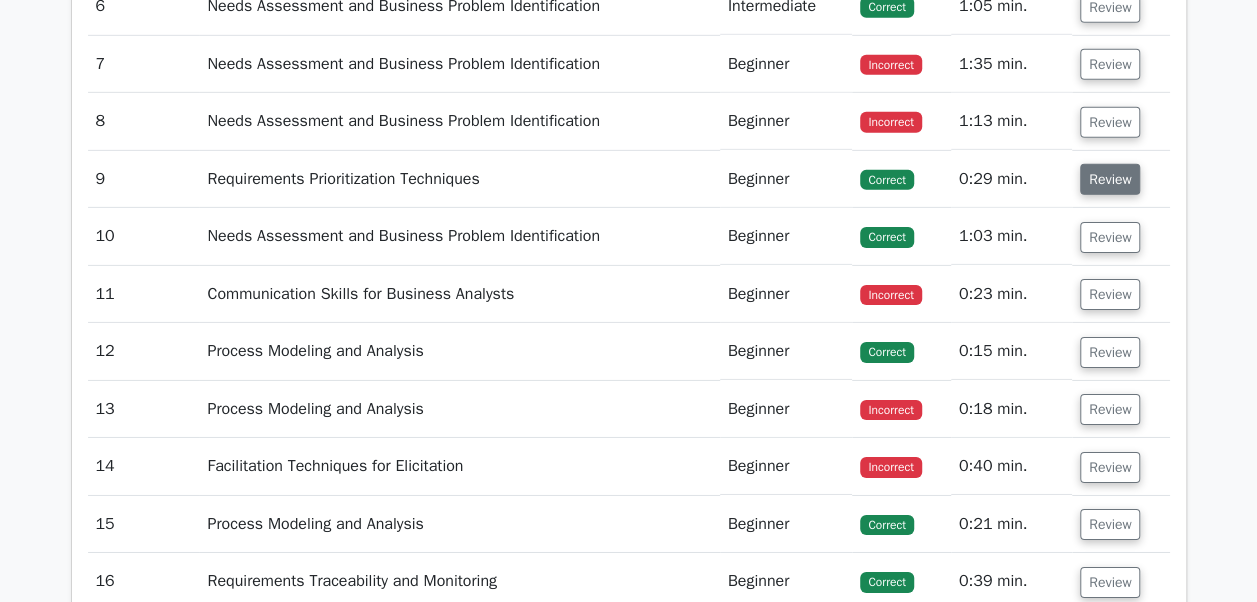 click on "Review" at bounding box center (1110, 179) 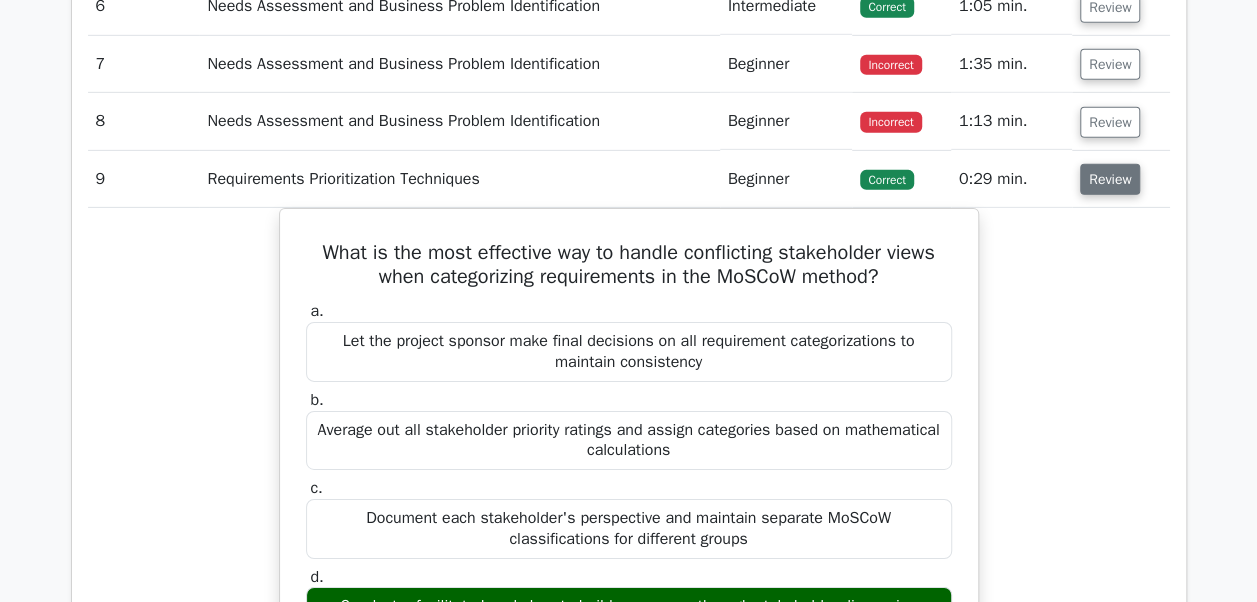 click on "Review" at bounding box center [1110, 179] 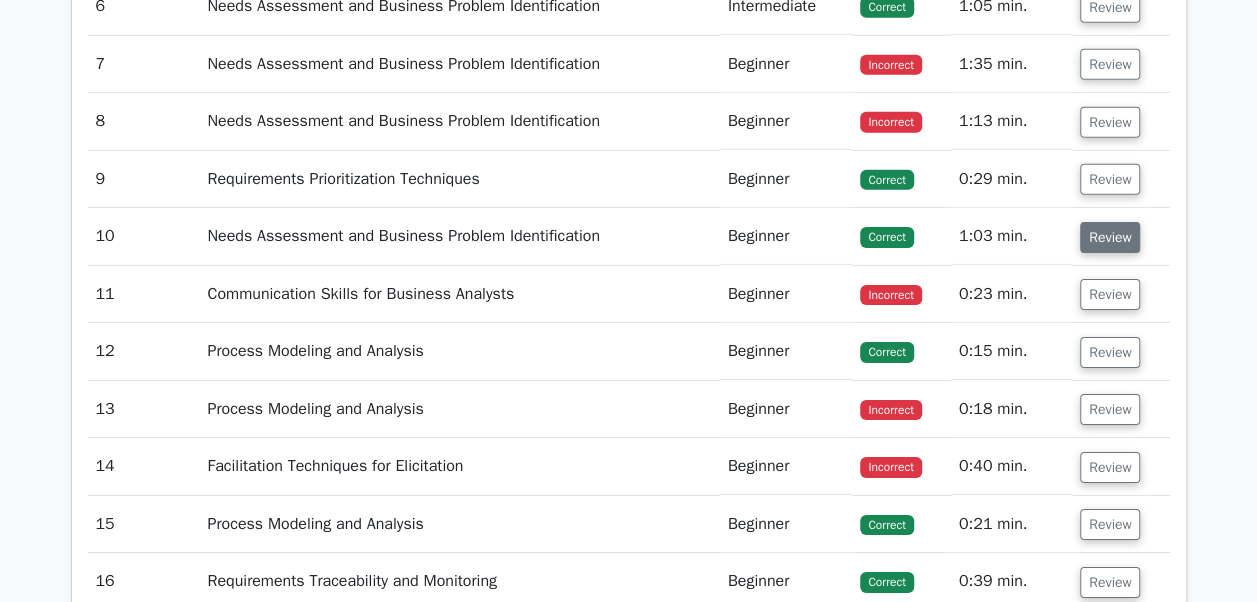 click on "Review" at bounding box center (1110, 237) 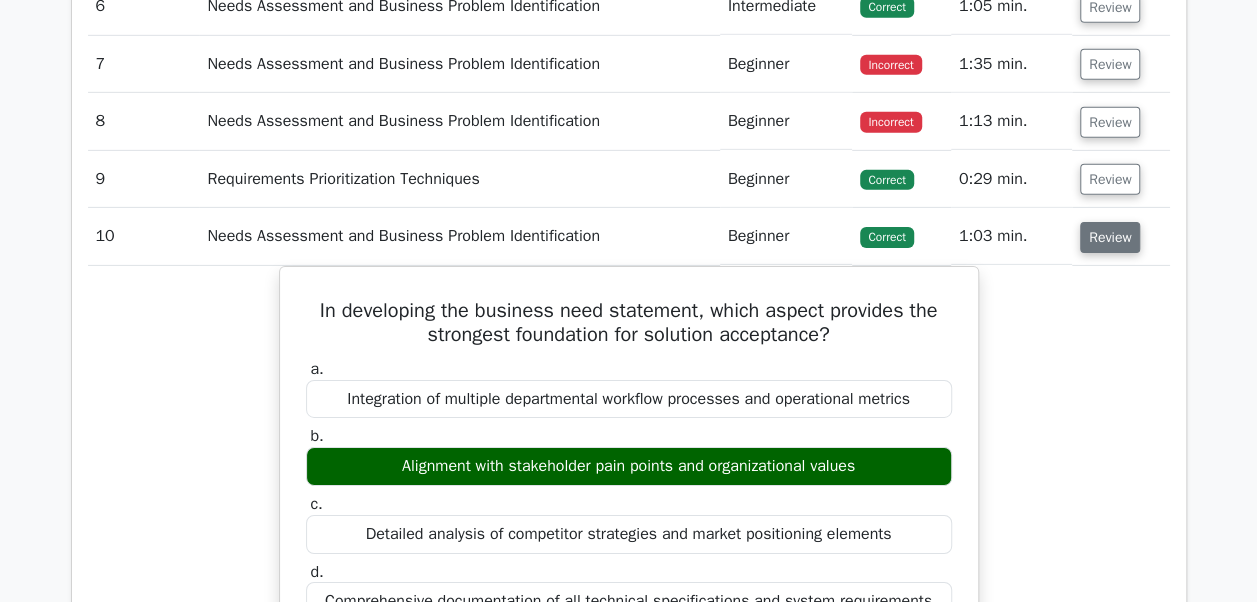 click on "Review" at bounding box center (1110, 237) 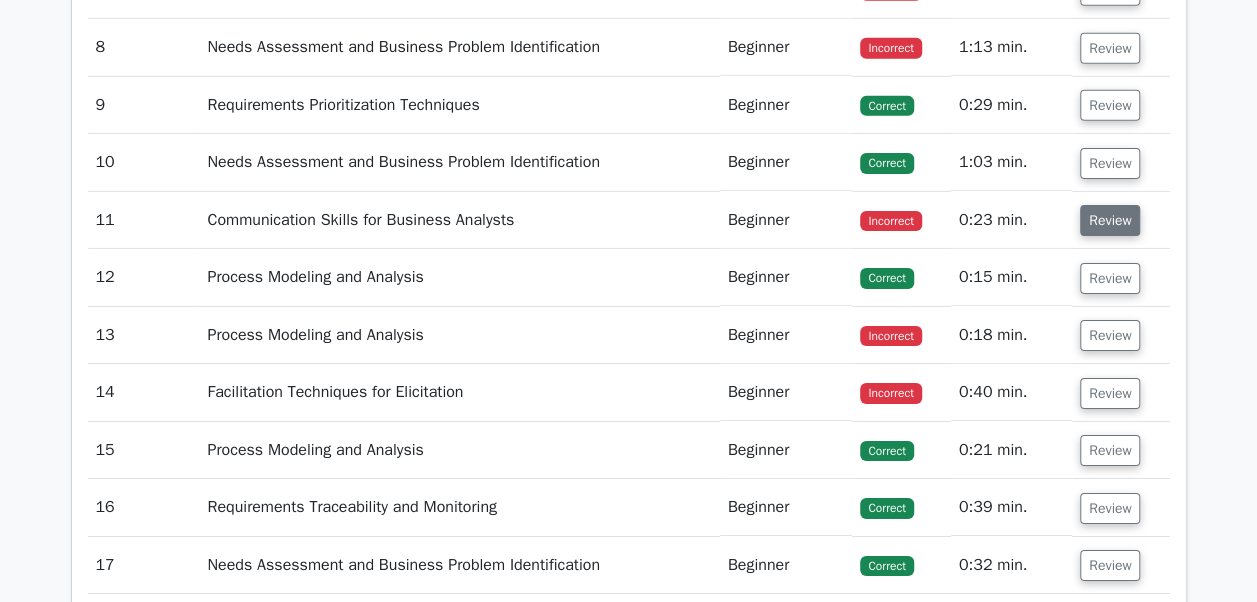 scroll, scrollTop: 3200, scrollLeft: 0, axis: vertical 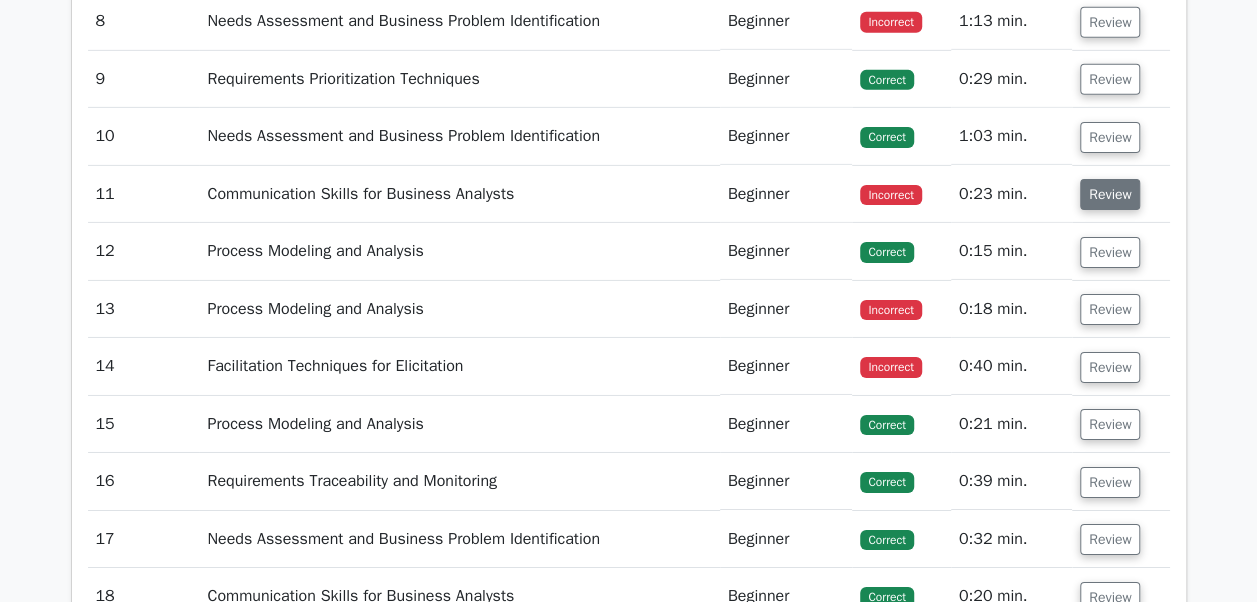 click on "Review" at bounding box center (1110, 194) 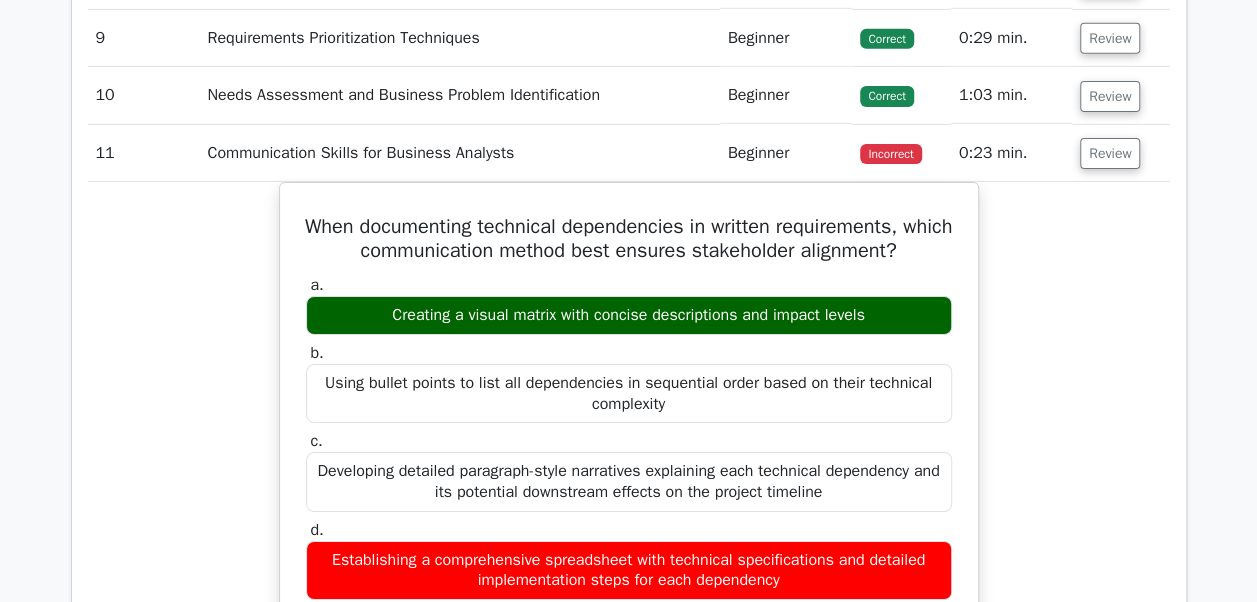 scroll, scrollTop: 3200, scrollLeft: 0, axis: vertical 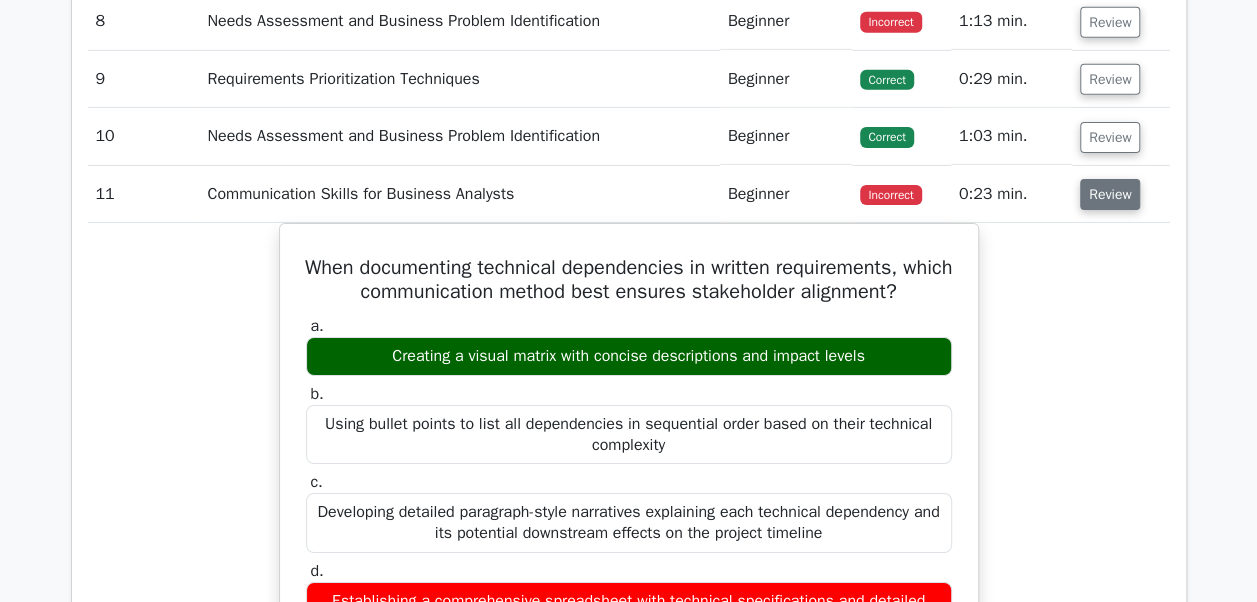 click on "Review" at bounding box center (1110, 194) 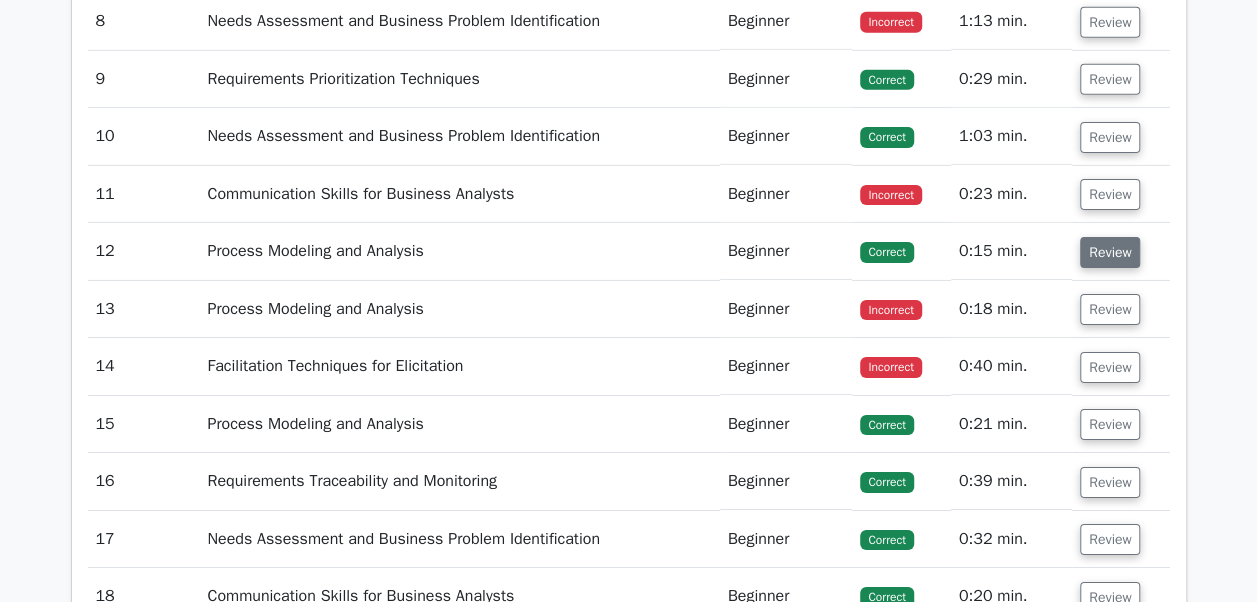 click on "Review" at bounding box center (1110, 252) 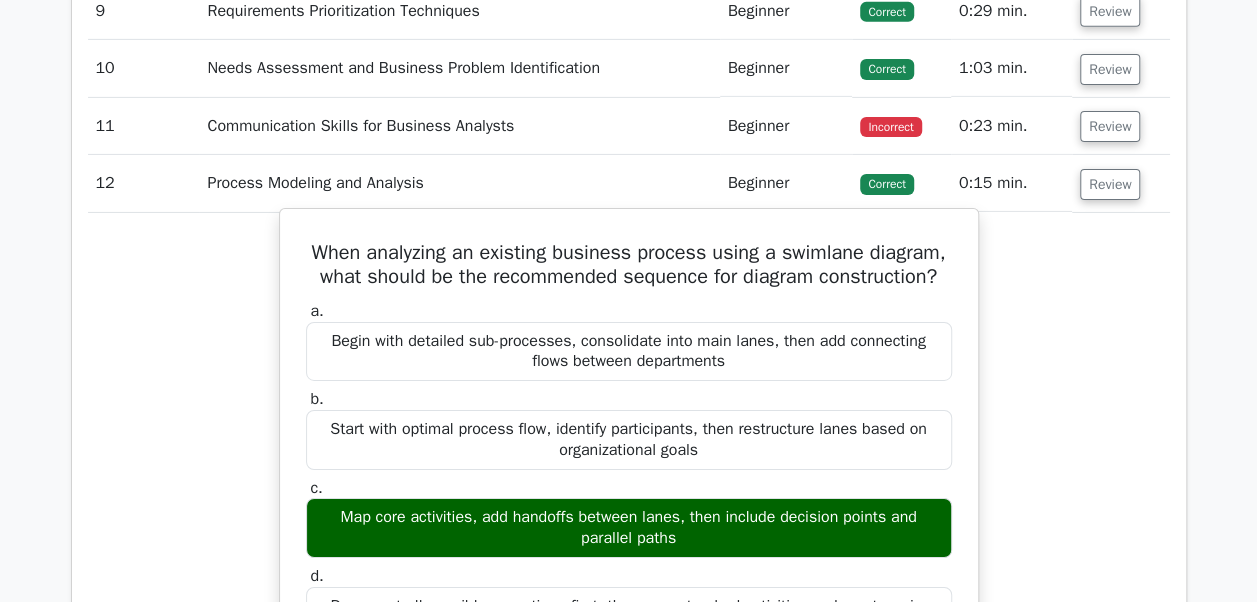 scroll, scrollTop: 3300, scrollLeft: 0, axis: vertical 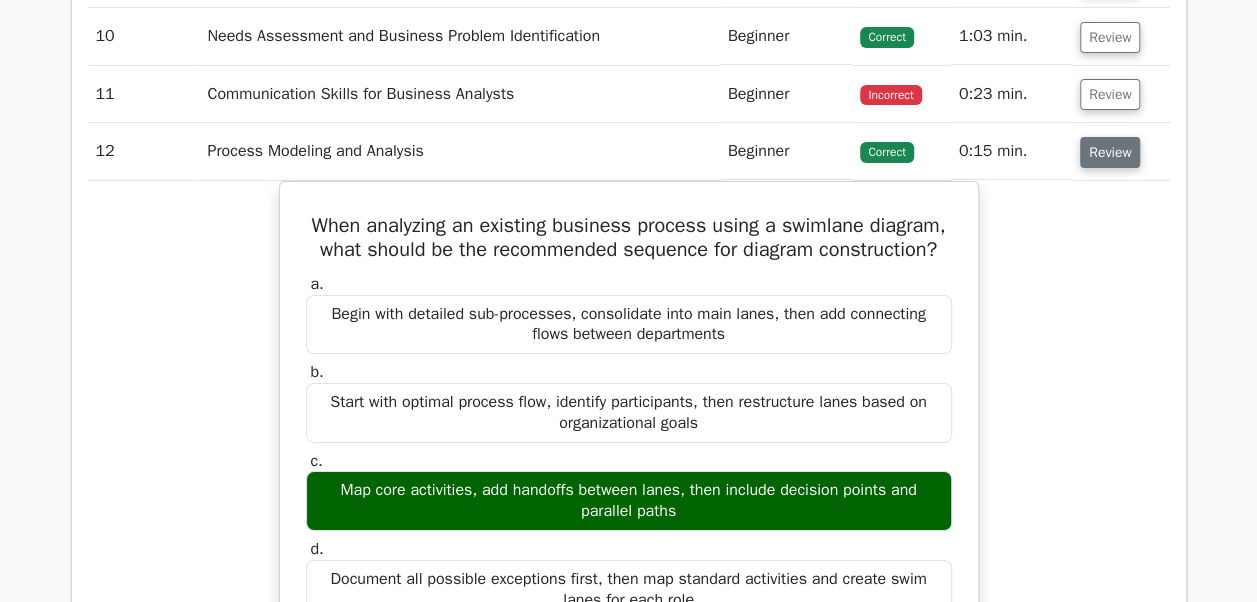 click on "Review" at bounding box center [1110, 152] 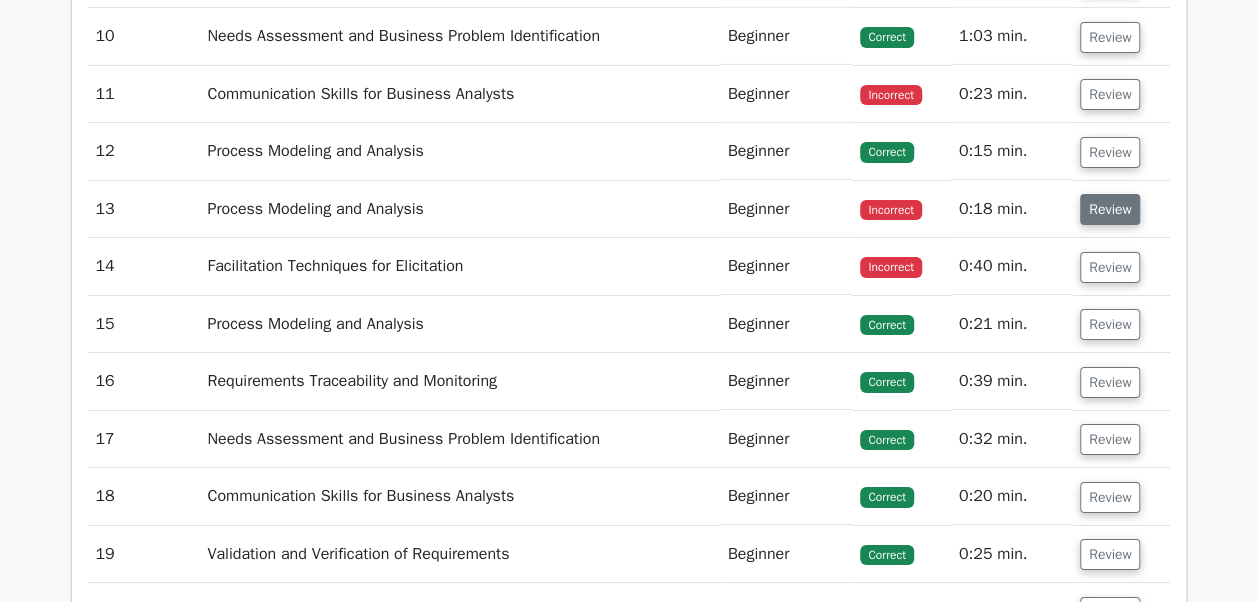 click on "Review" at bounding box center [1110, 209] 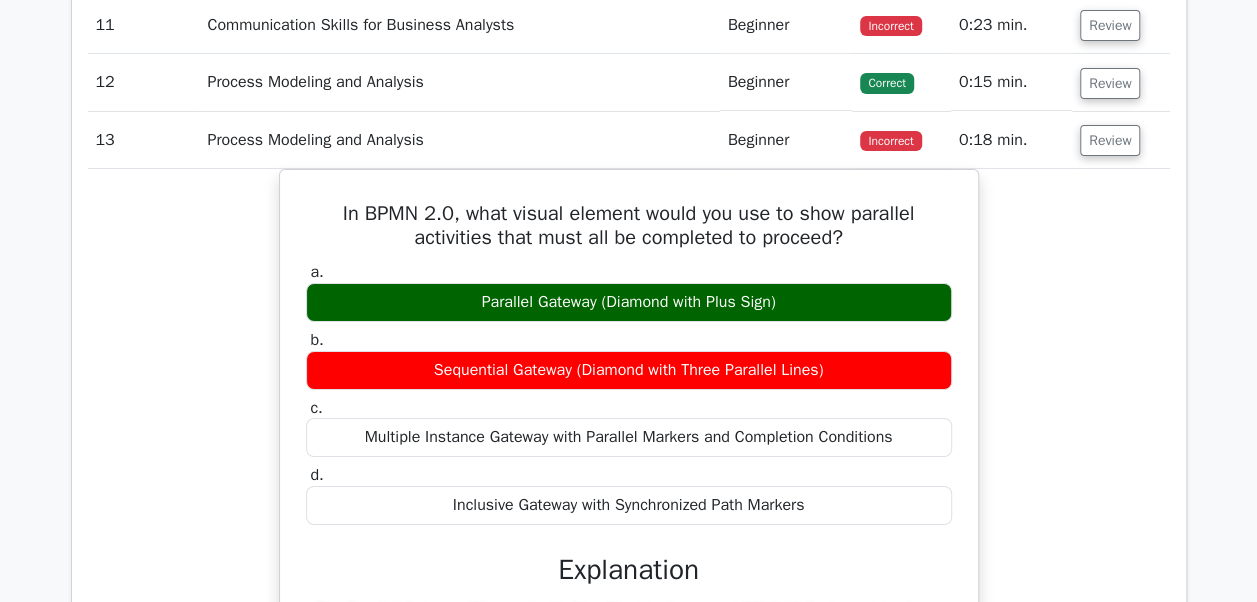 scroll, scrollTop: 3400, scrollLeft: 0, axis: vertical 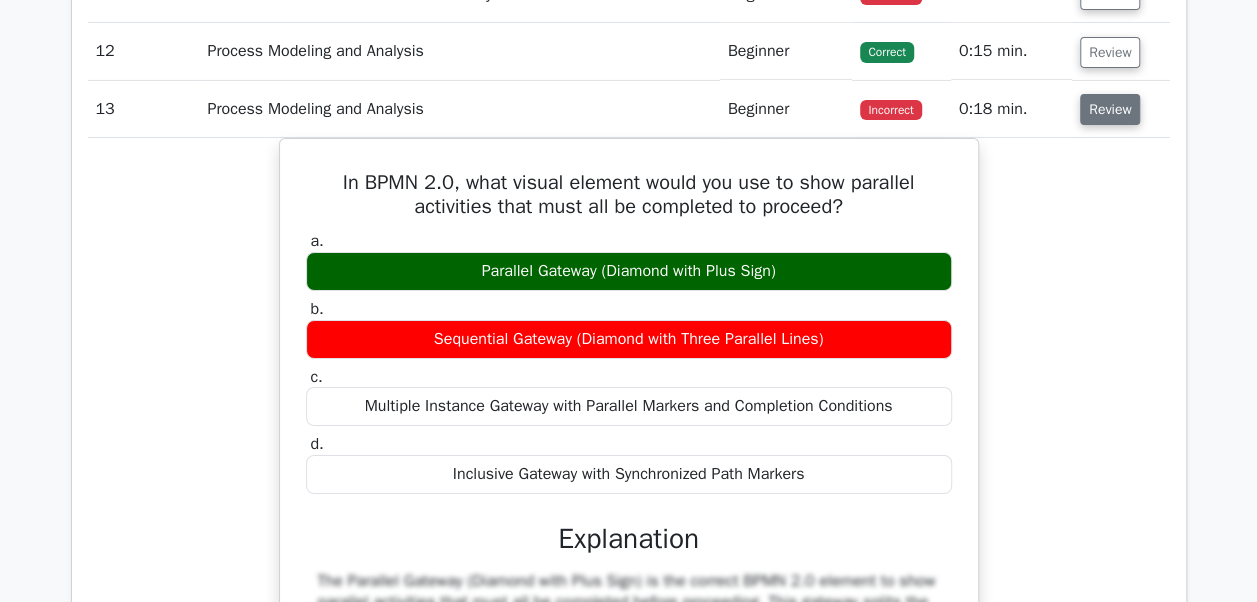 click on "Review" at bounding box center [1110, 109] 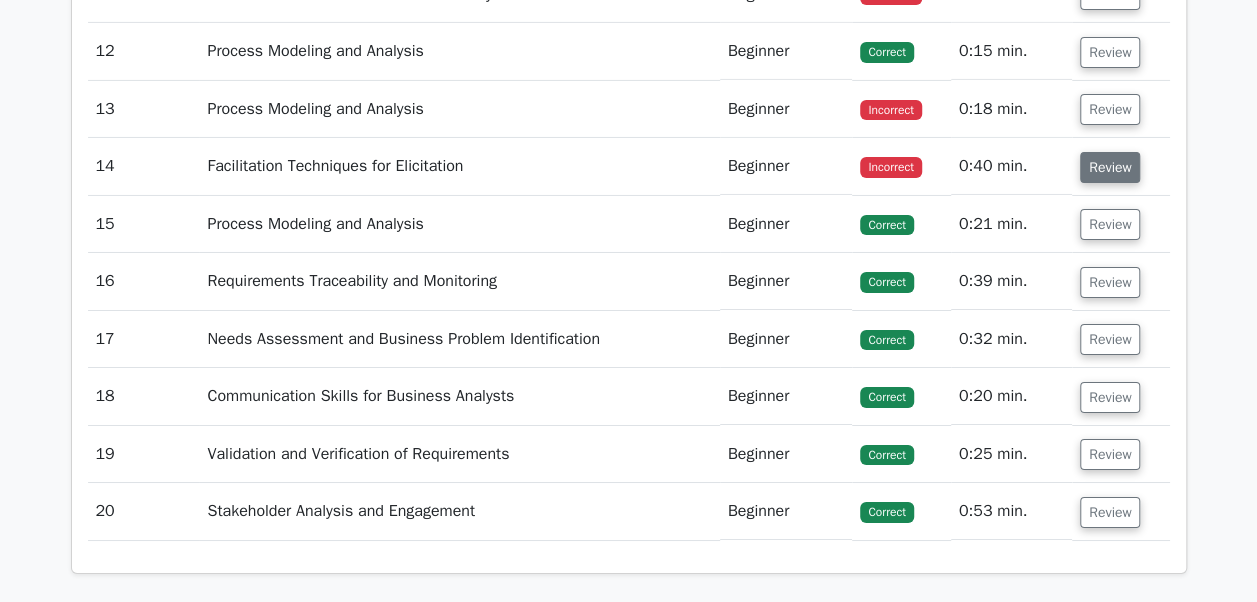 click on "Review" at bounding box center (1110, 167) 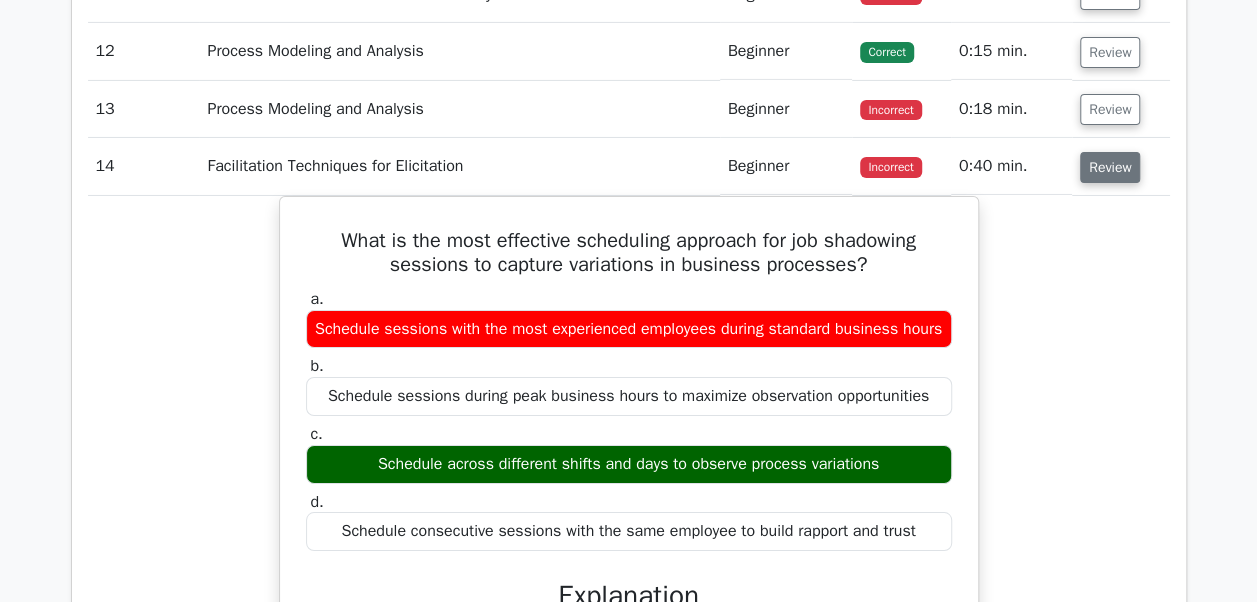 click on "Review" at bounding box center (1110, 167) 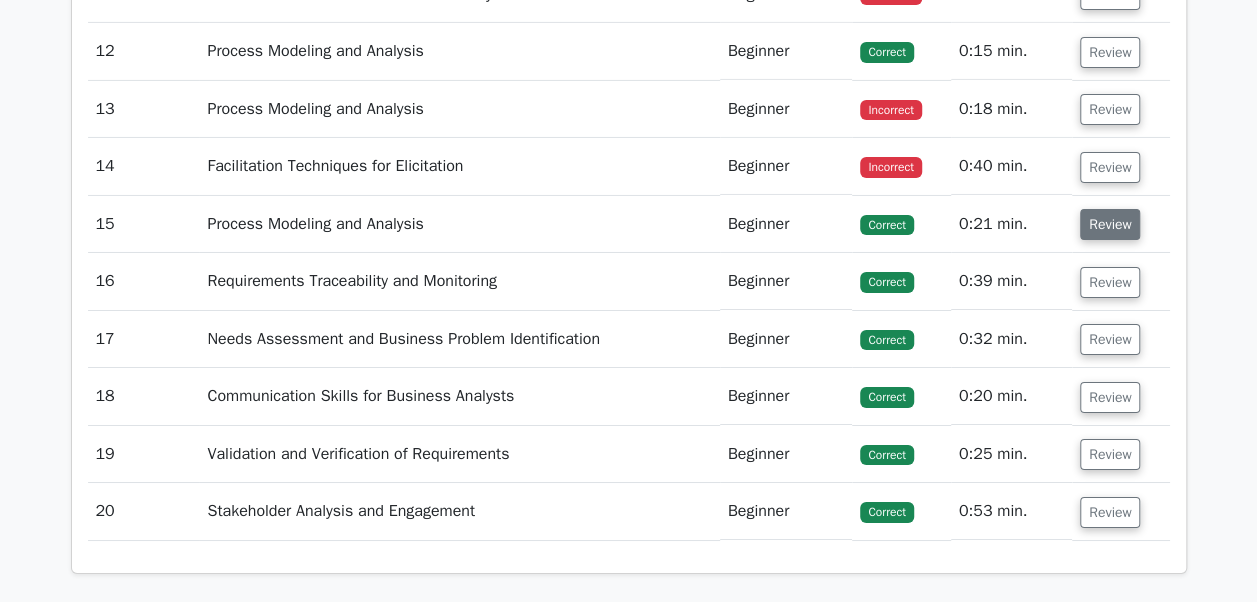 click on "Review" at bounding box center [1110, 224] 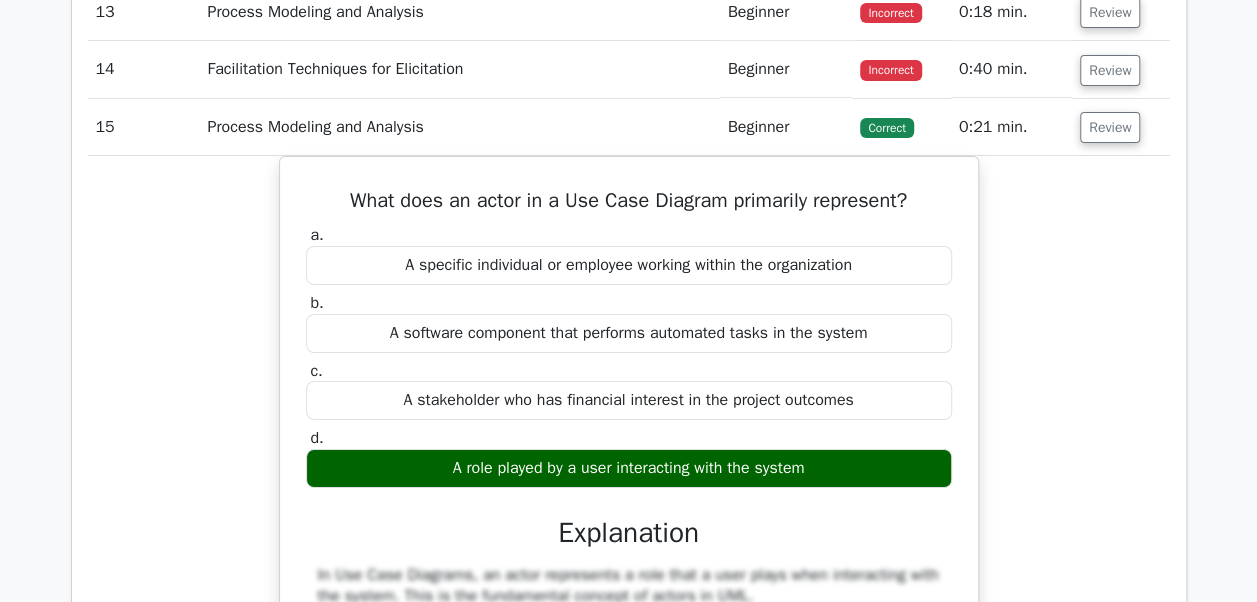scroll, scrollTop: 3500, scrollLeft: 0, axis: vertical 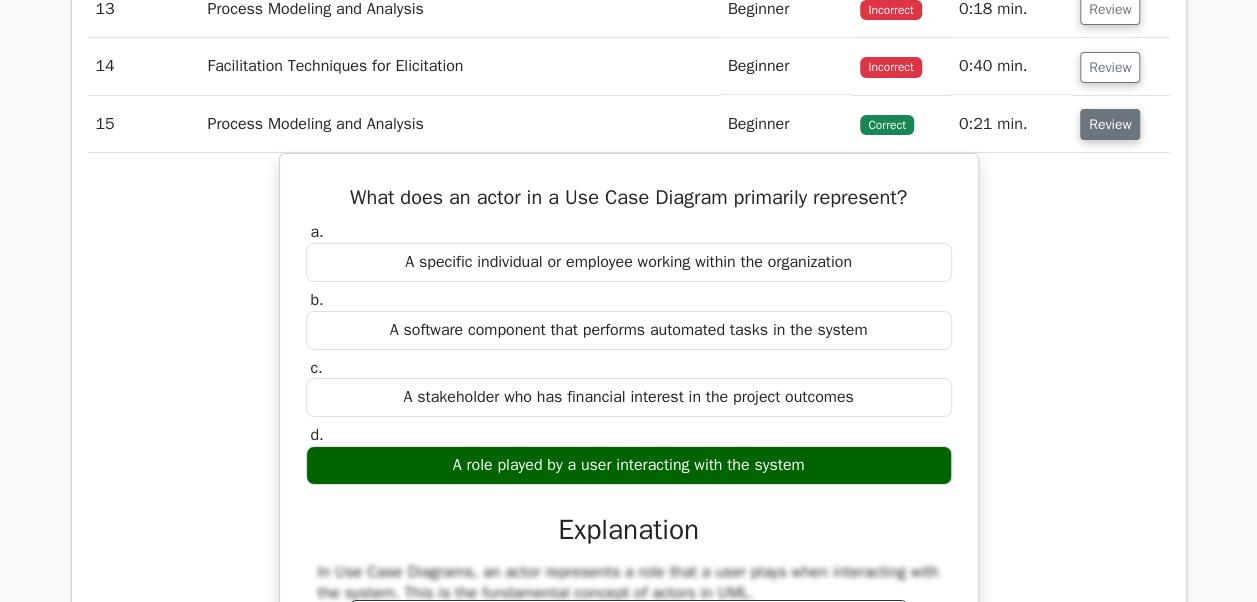 click on "Review" at bounding box center [1110, 124] 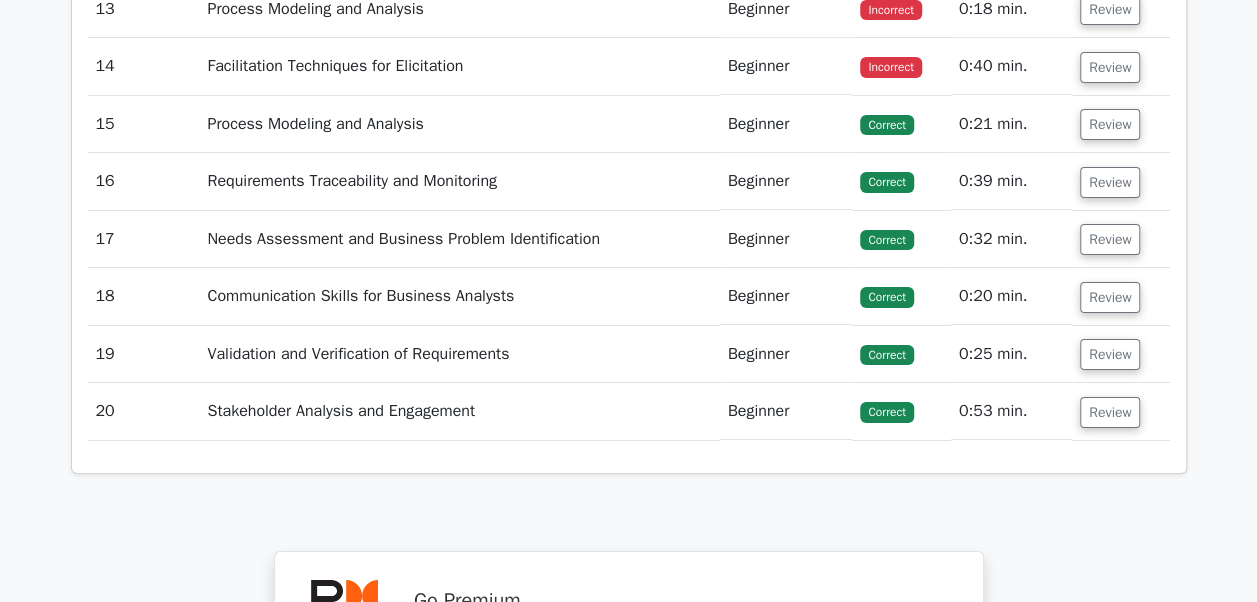 scroll, scrollTop: 3600, scrollLeft: 0, axis: vertical 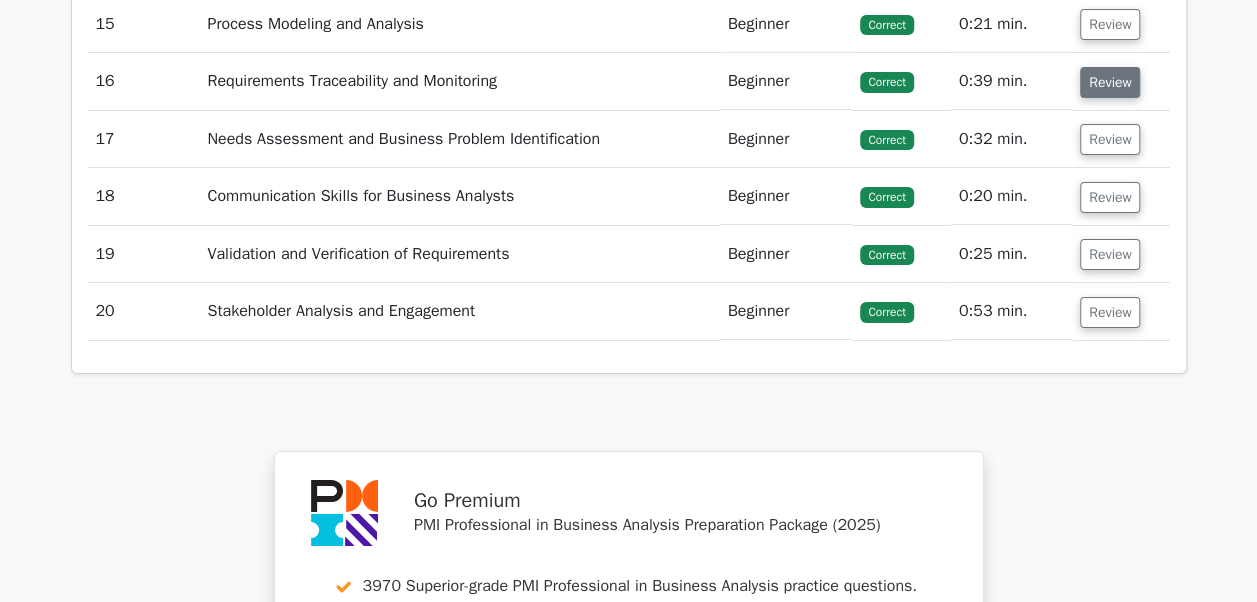 click on "Review" at bounding box center (1110, 82) 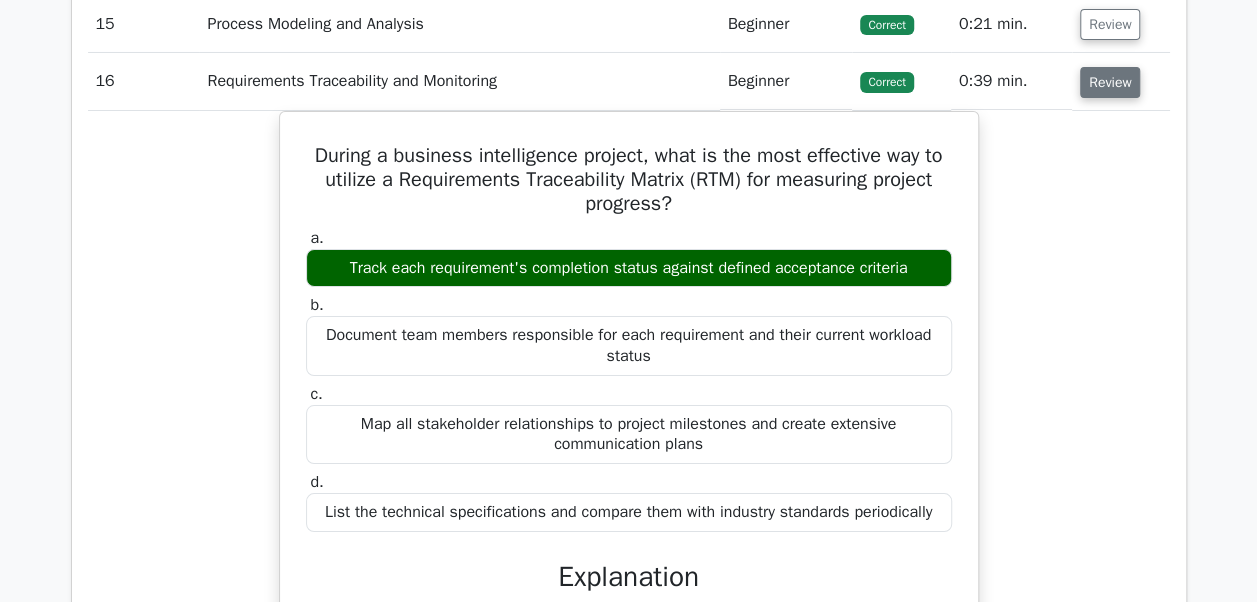 click on "Review" at bounding box center (1110, 82) 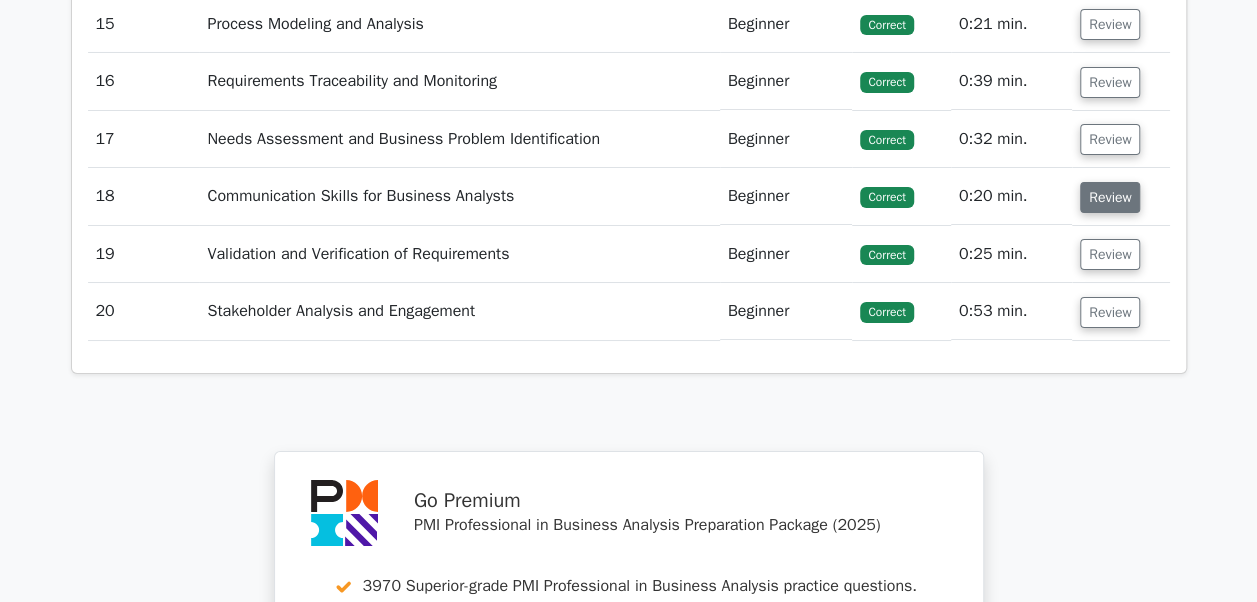 click on "Review" at bounding box center [1110, 197] 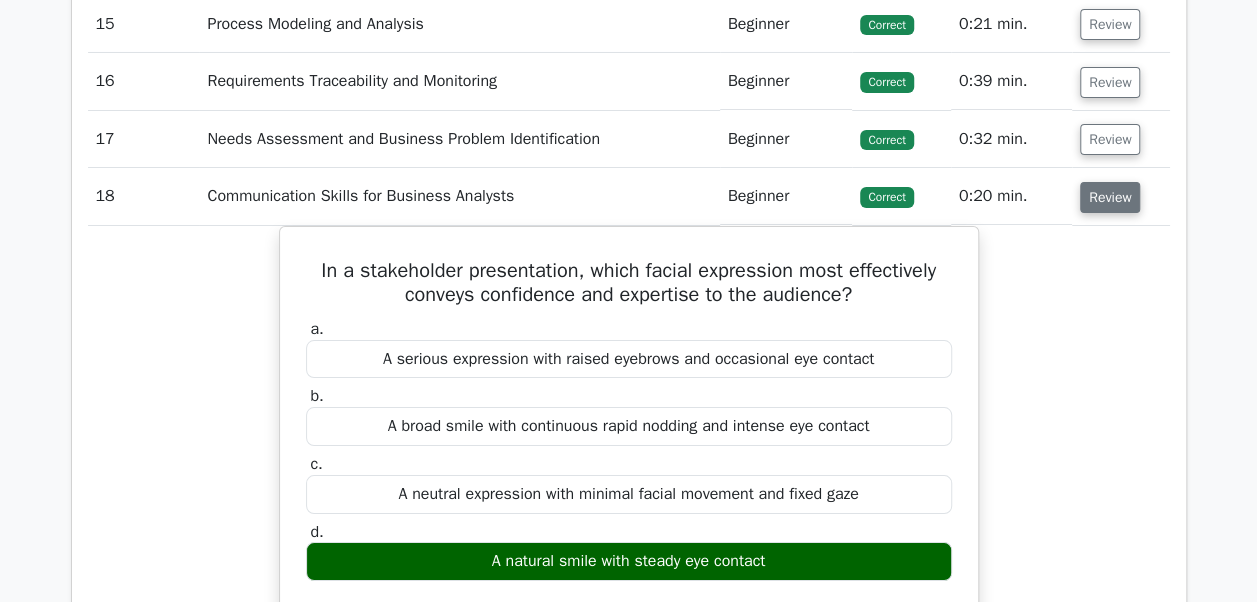 click on "Review" at bounding box center [1110, 197] 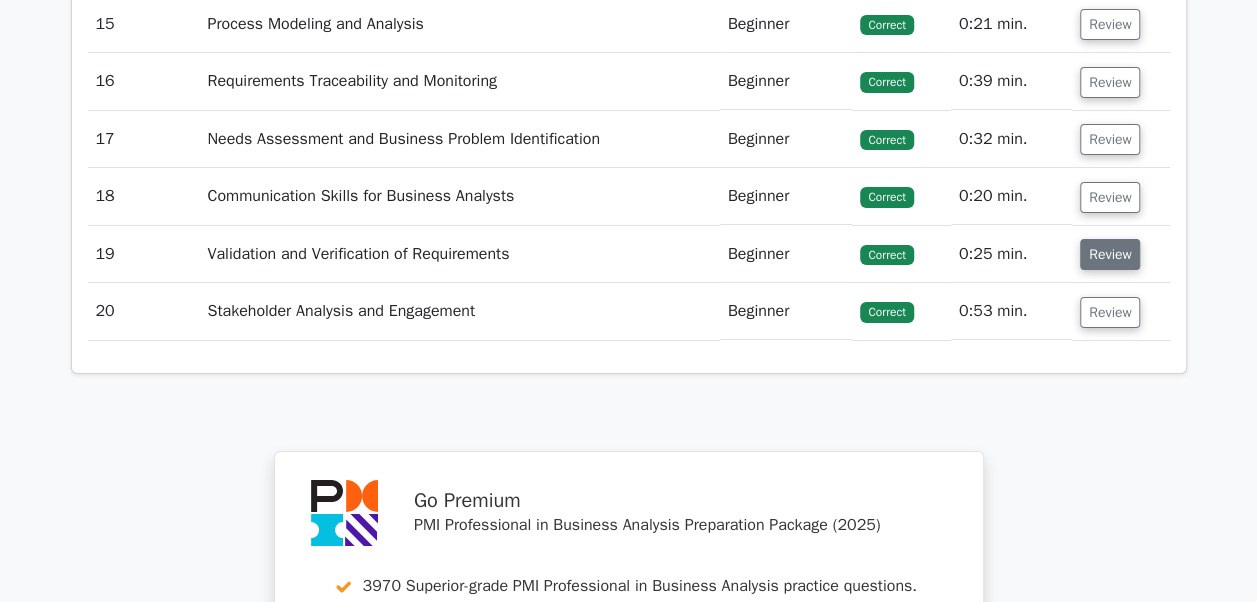 click on "Review" at bounding box center [1110, 254] 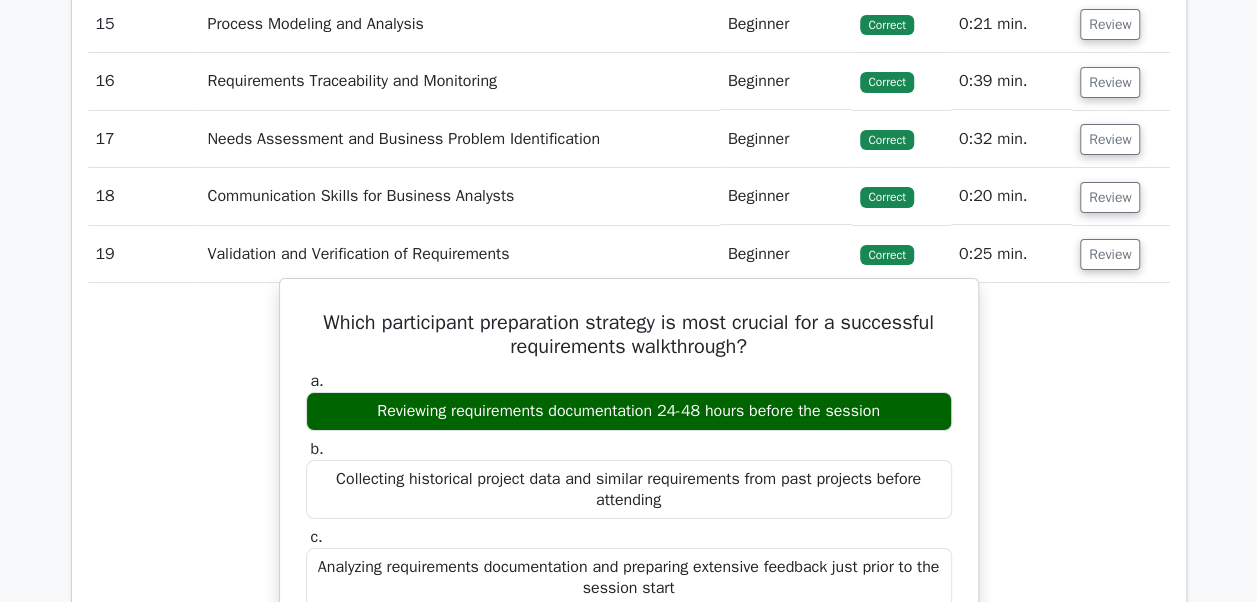 scroll, scrollTop: 3700, scrollLeft: 0, axis: vertical 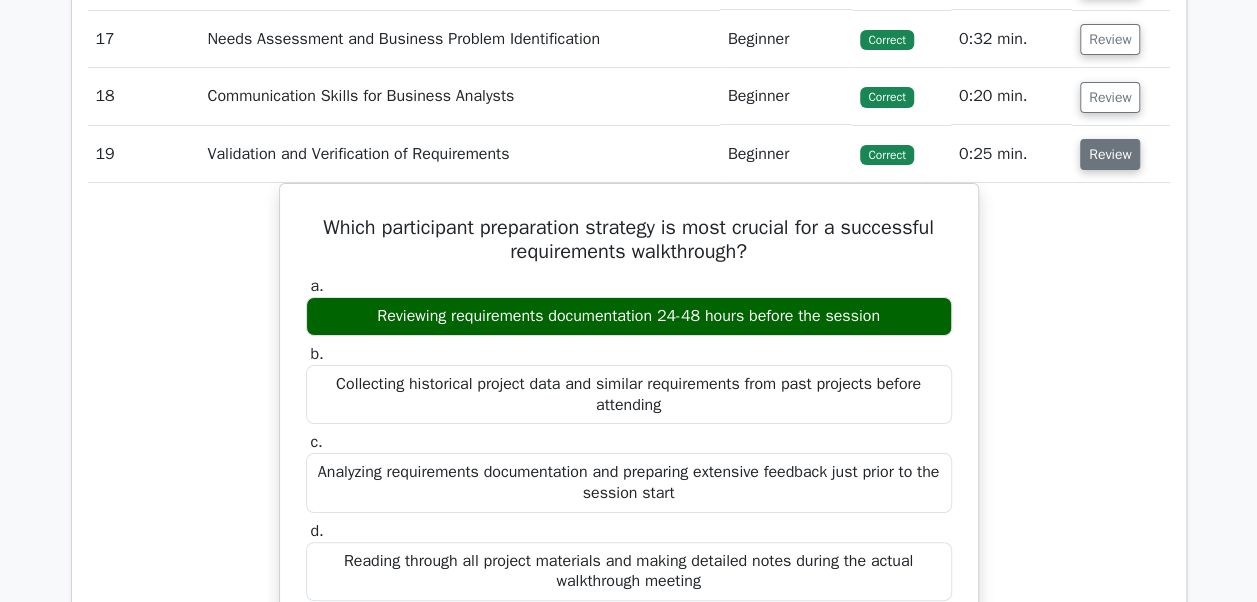 click on "Review" at bounding box center [1110, 154] 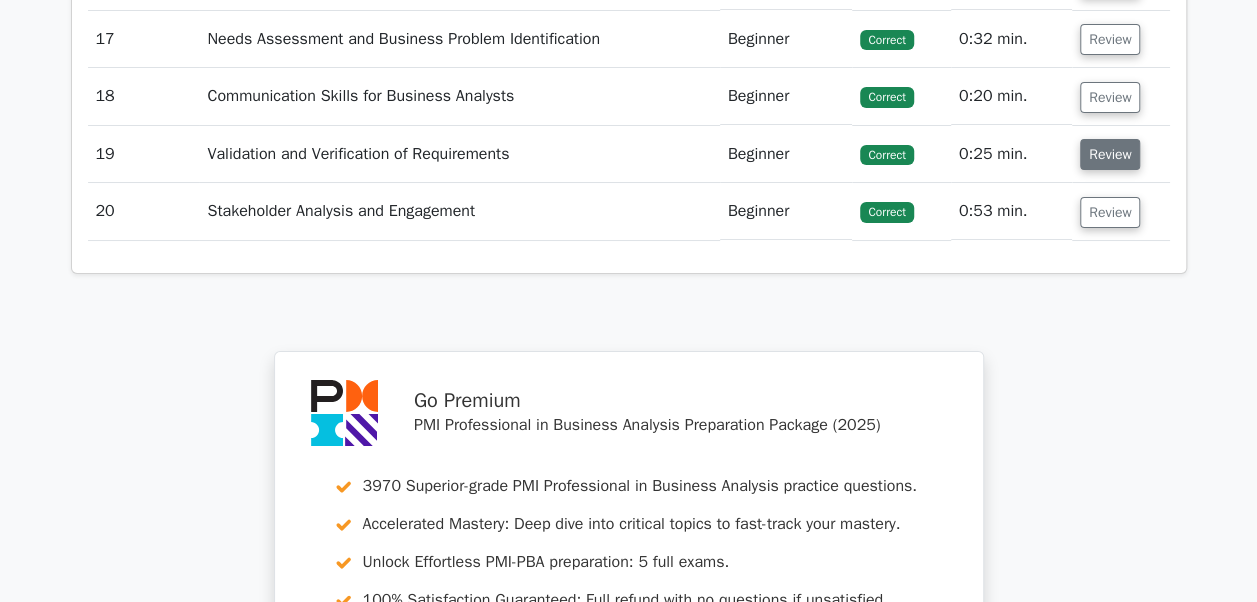 click on "Review" at bounding box center [1110, 154] 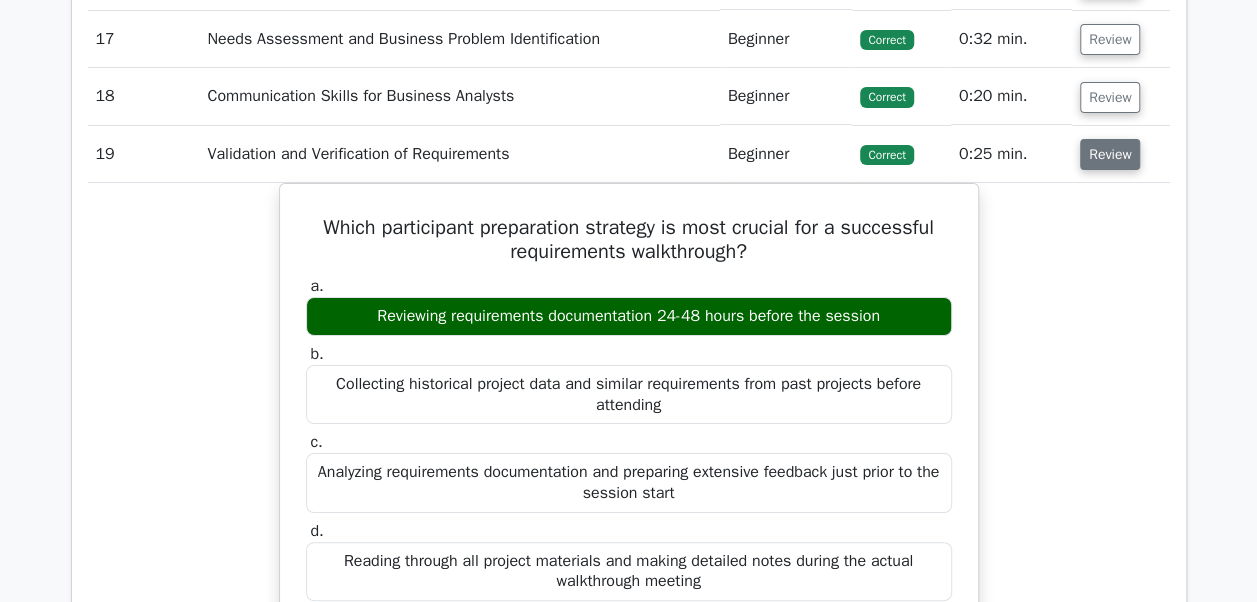 click on "Review" at bounding box center [1110, 154] 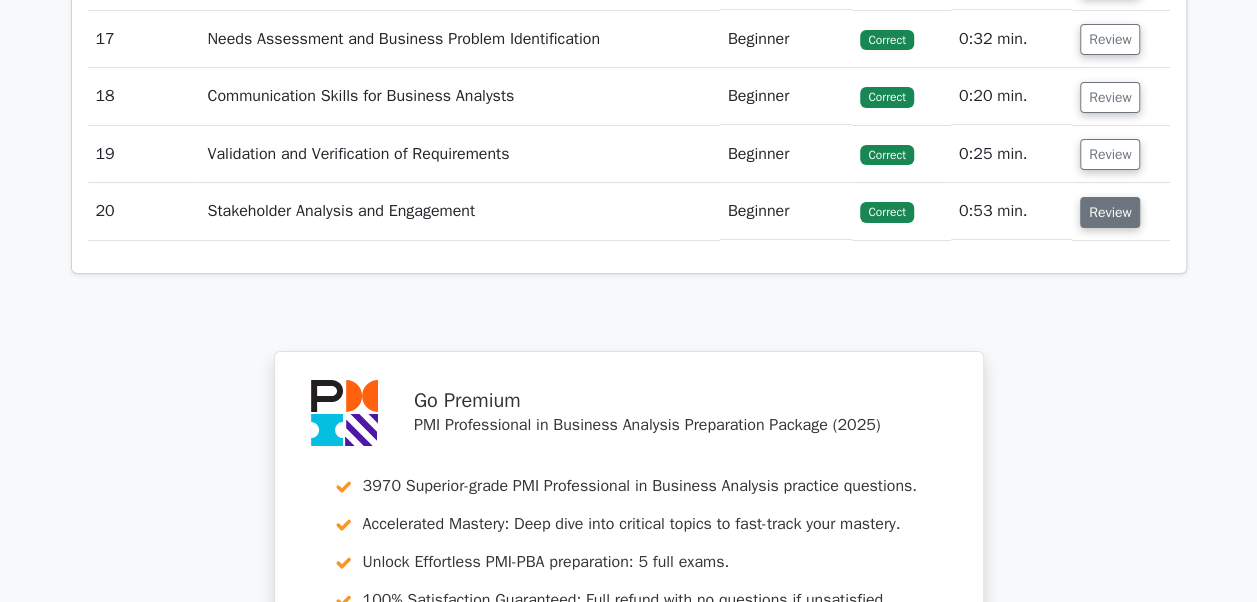click on "Review" at bounding box center (1110, 212) 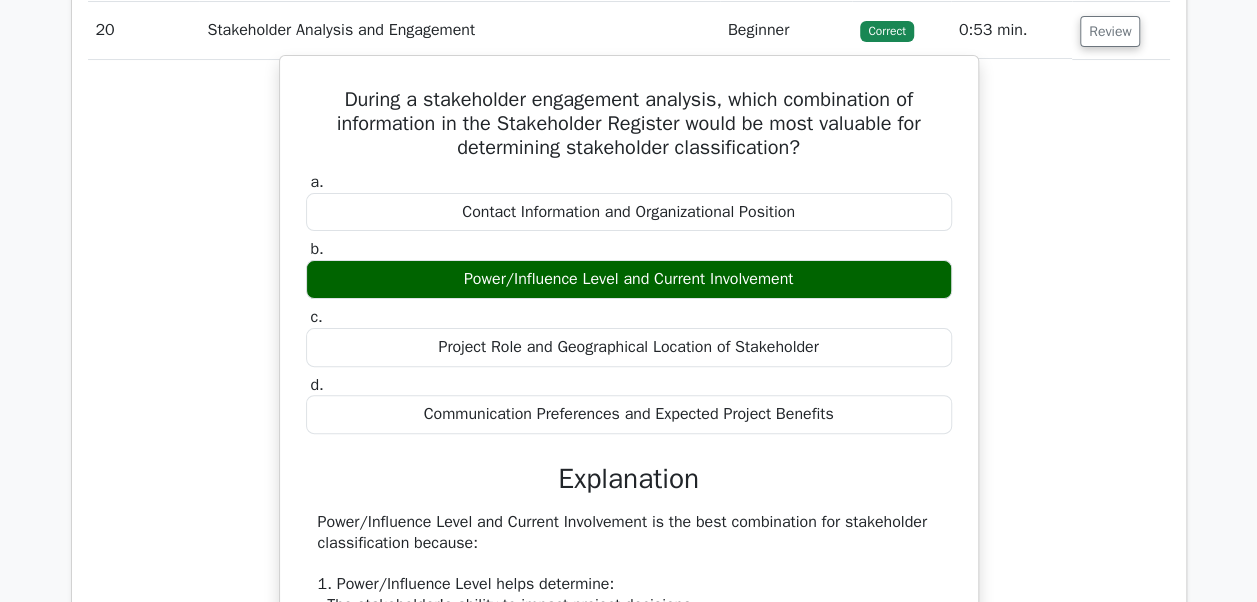 scroll, scrollTop: 3900, scrollLeft: 0, axis: vertical 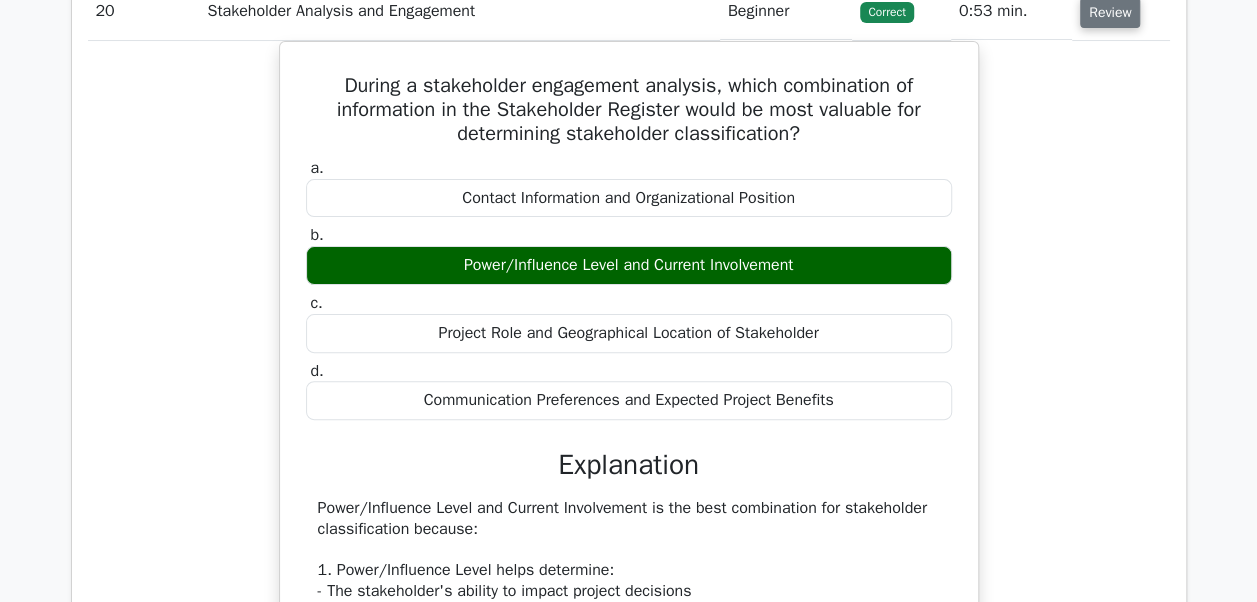 click on "Review" at bounding box center (1110, 12) 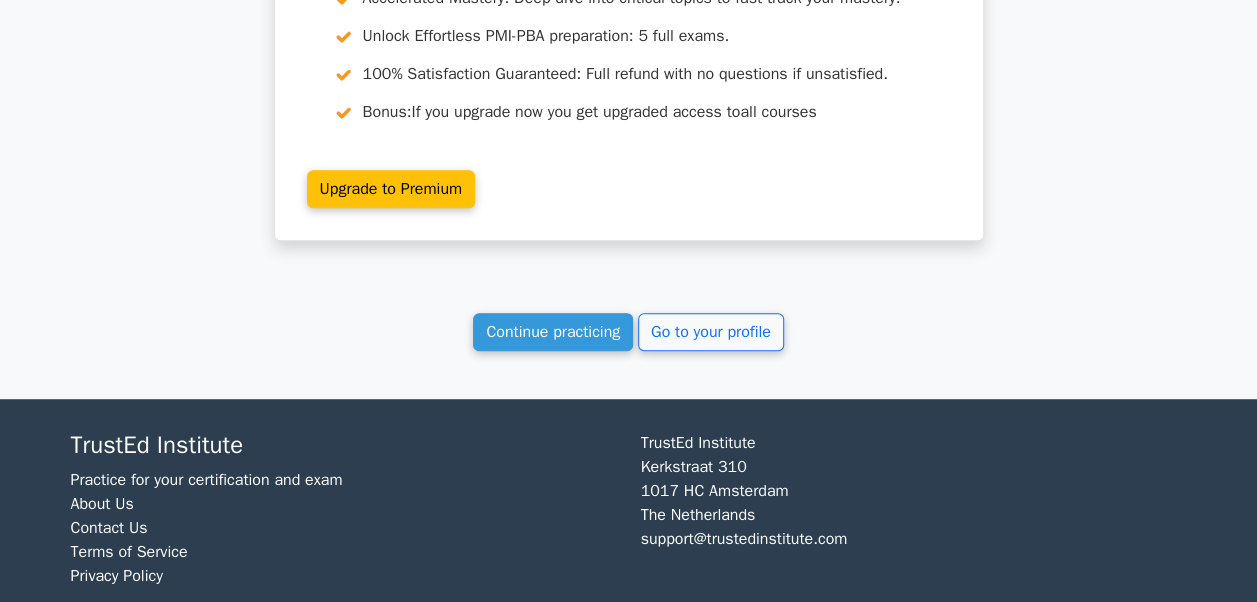 scroll, scrollTop: 4255, scrollLeft: 0, axis: vertical 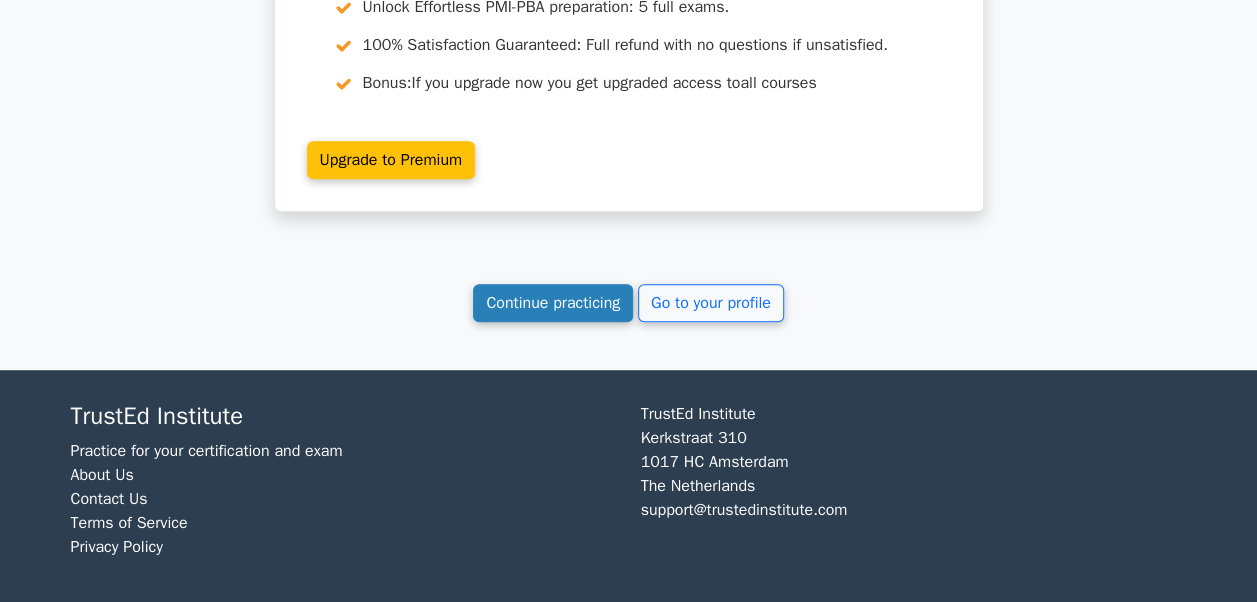 click on "Continue practicing" at bounding box center [553, 303] 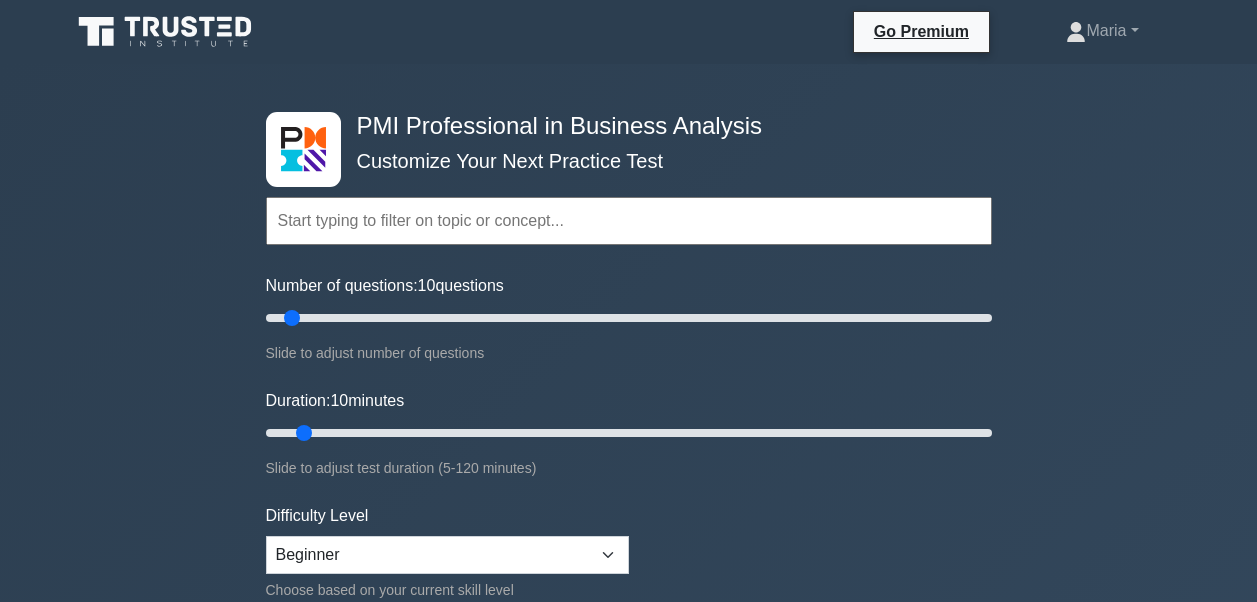 scroll, scrollTop: 0, scrollLeft: 0, axis: both 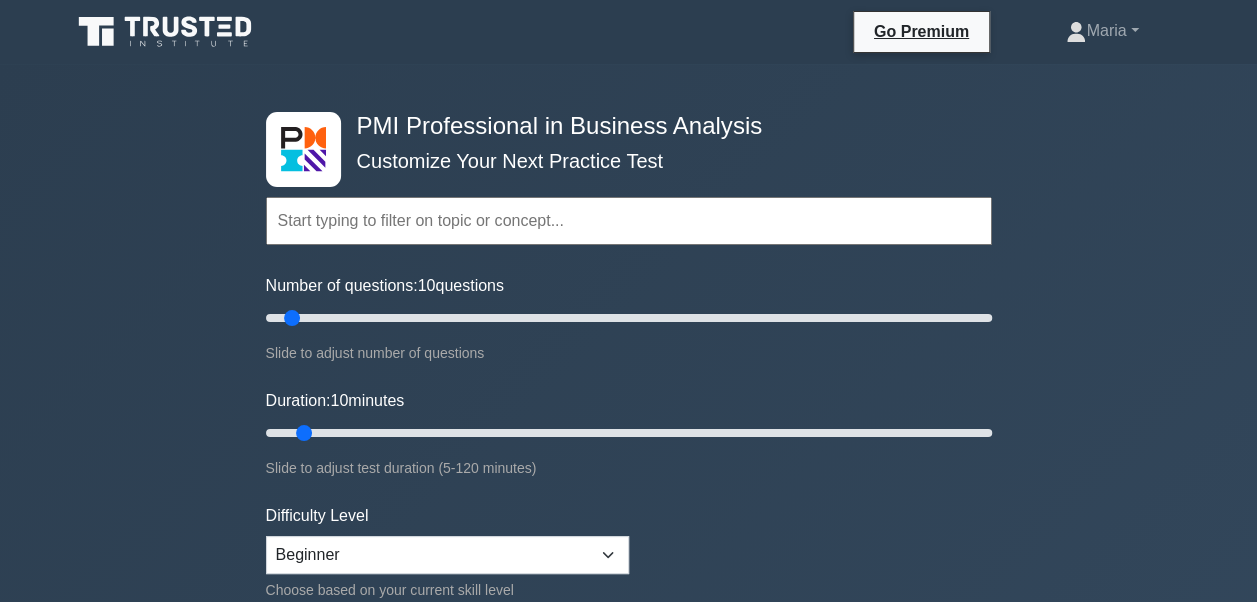 click on "Topics
Needs Assessment and Business Problem Identification
Stakeholder Analysis and Engagement
Business Case Development and Validation
Requirements Planning and Management
Elicitation Techniques and Tools
Requirements Analysis and Documentation
Process Modeling and Analysis
Data Modeling and Analysis
Requirements Traceability and Monitoring" at bounding box center (629, 193) 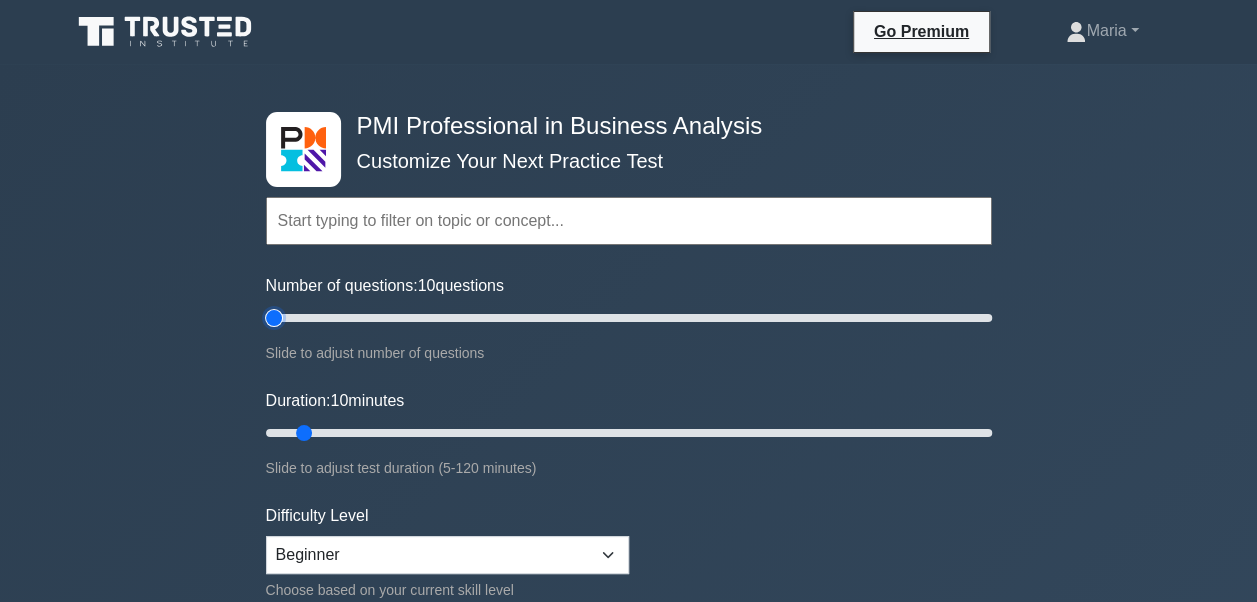 type on "5" 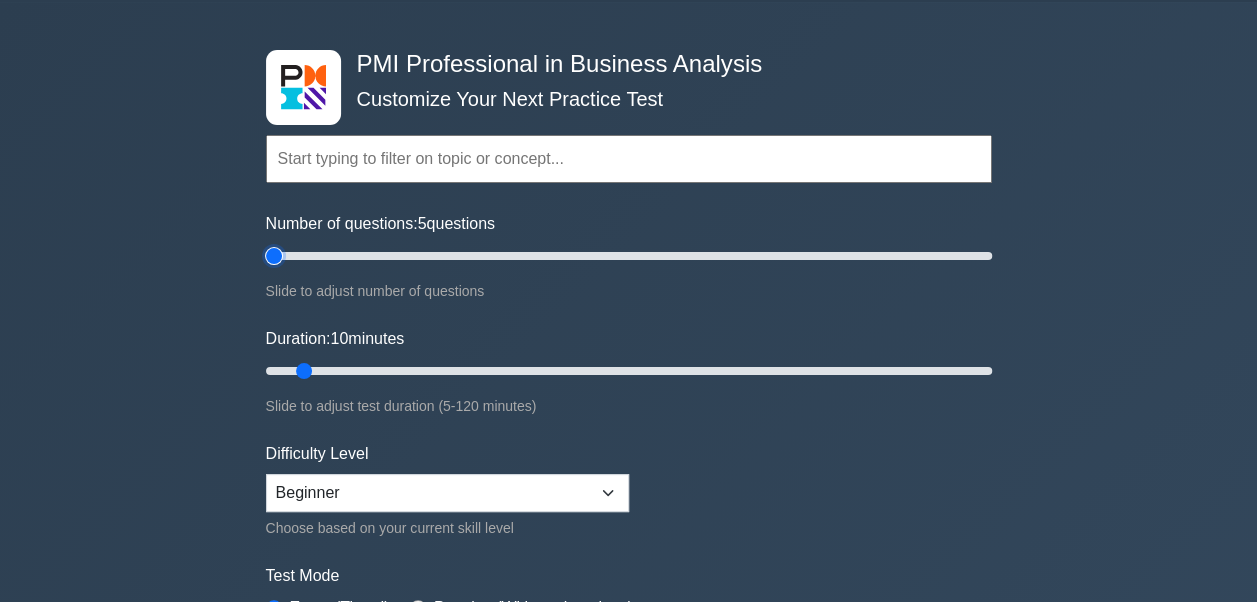 scroll, scrollTop: 200, scrollLeft: 0, axis: vertical 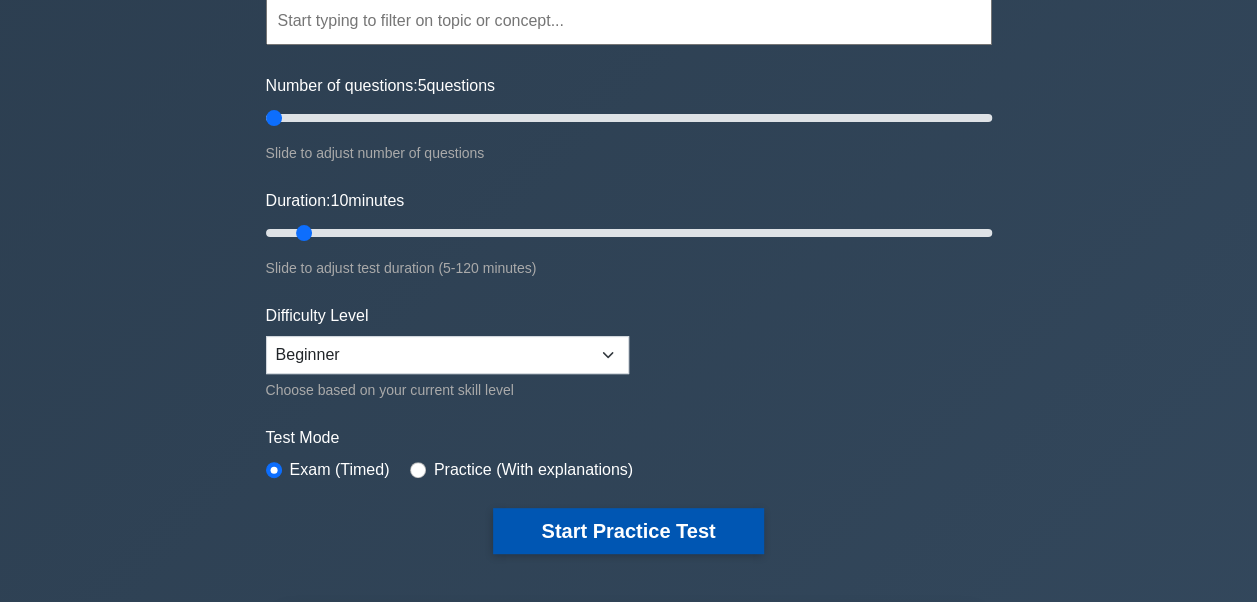click on "Start Practice Test" at bounding box center [628, 531] 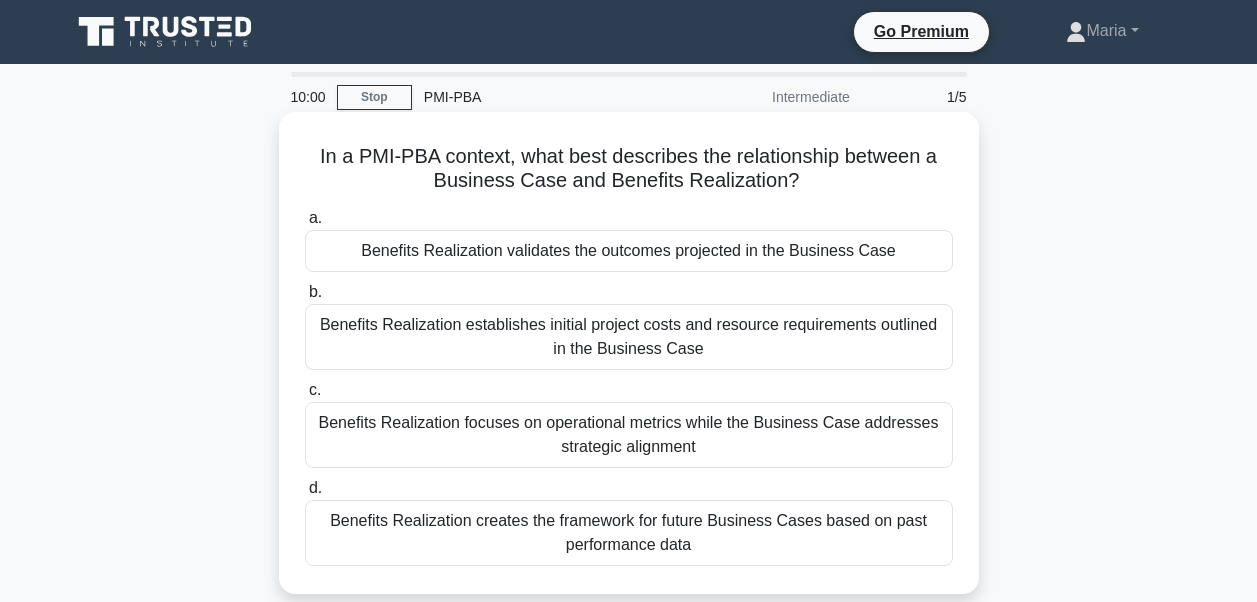 scroll, scrollTop: 0, scrollLeft: 0, axis: both 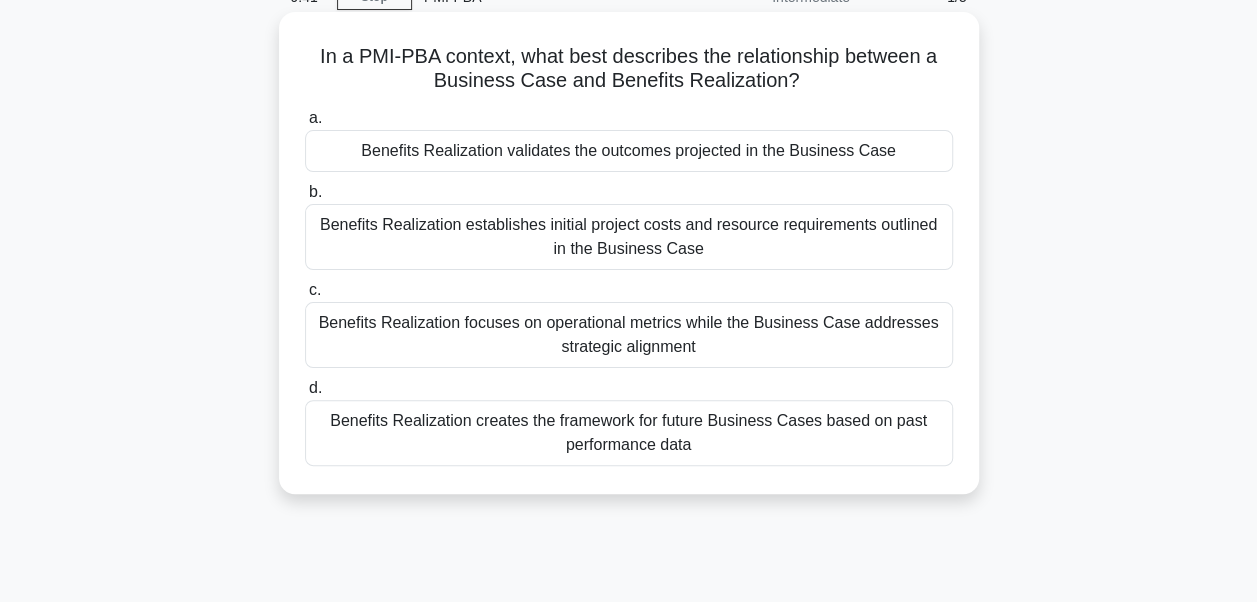 click on "Benefits Realization validates the outcomes projected in the Business Case" at bounding box center [629, 151] 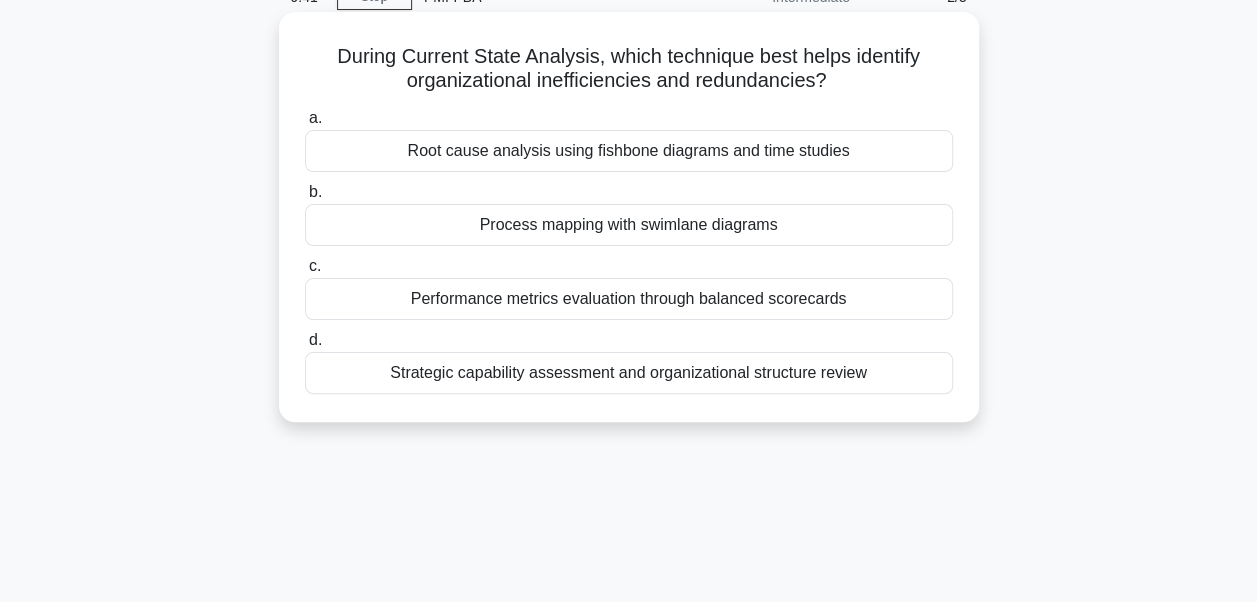 scroll, scrollTop: 0, scrollLeft: 0, axis: both 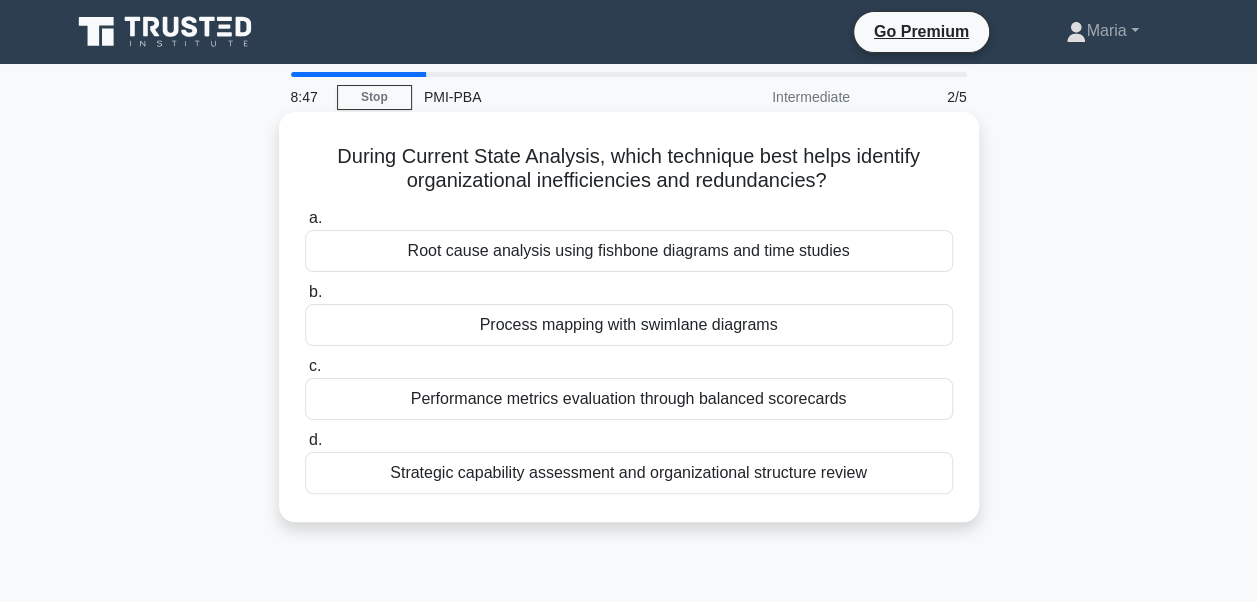 click on "Root cause analysis using fishbone diagrams and time studies" at bounding box center [629, 251] 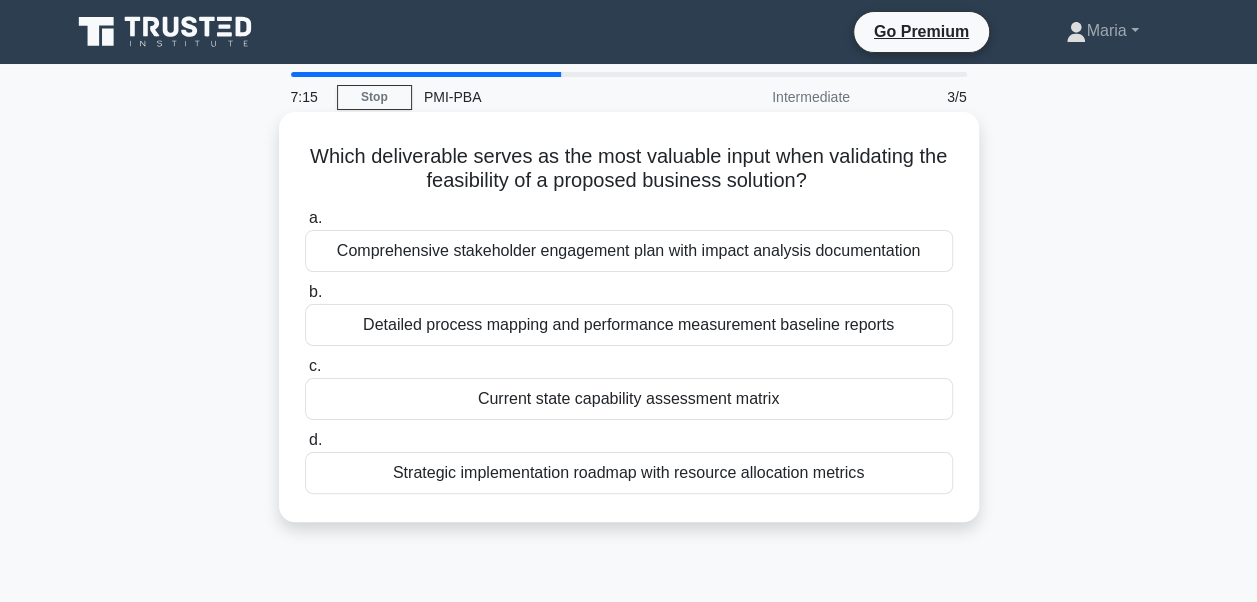 click on "Strategic implementation roadmap with resource allocation metrics" at bounding box center (629, 473) 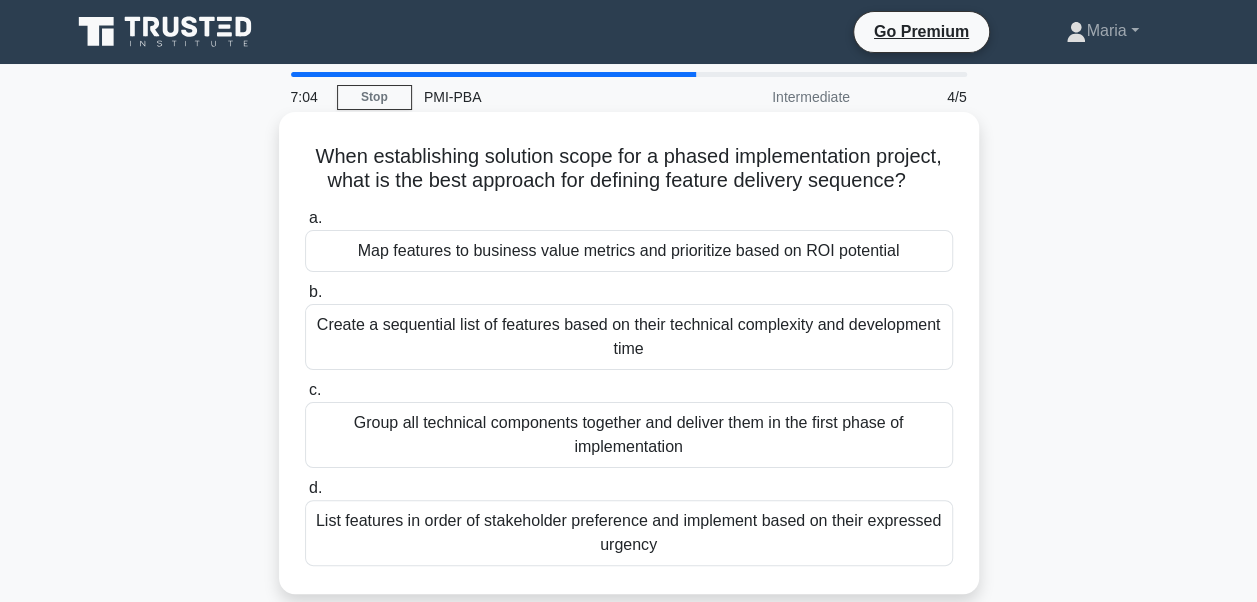 click on "Map features to business value metrics and prioritize based on ROI potential" at bounding box center (629, 251) 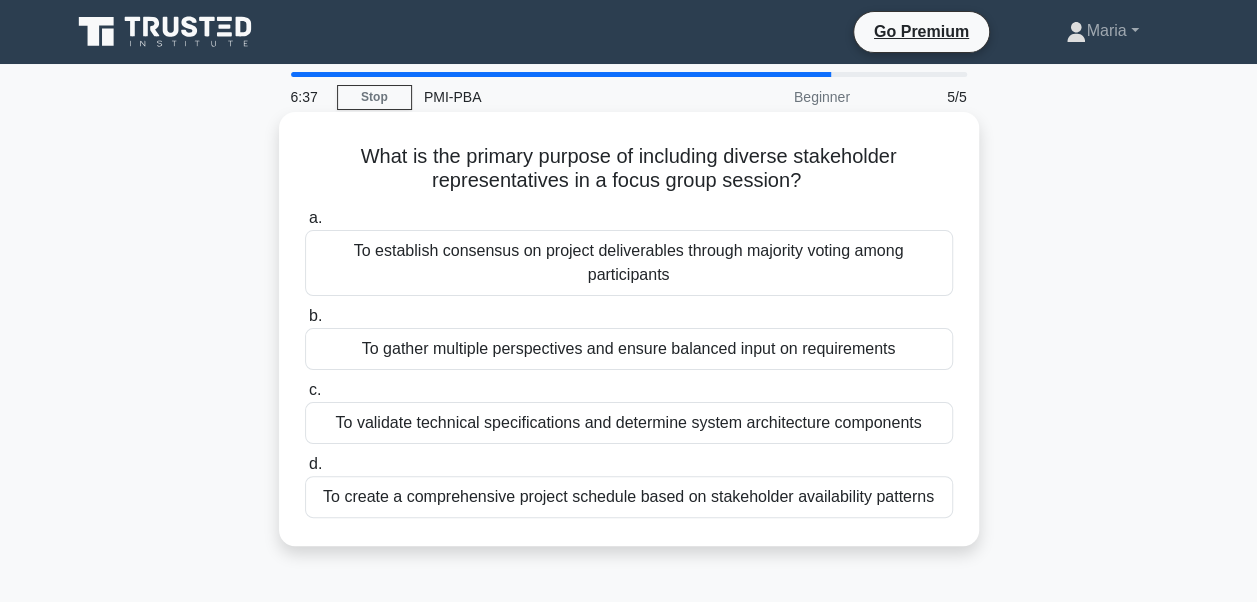 click on "To gather multiple perspectives and ensure balanced input on requirements" at bounding box center (629, 349) 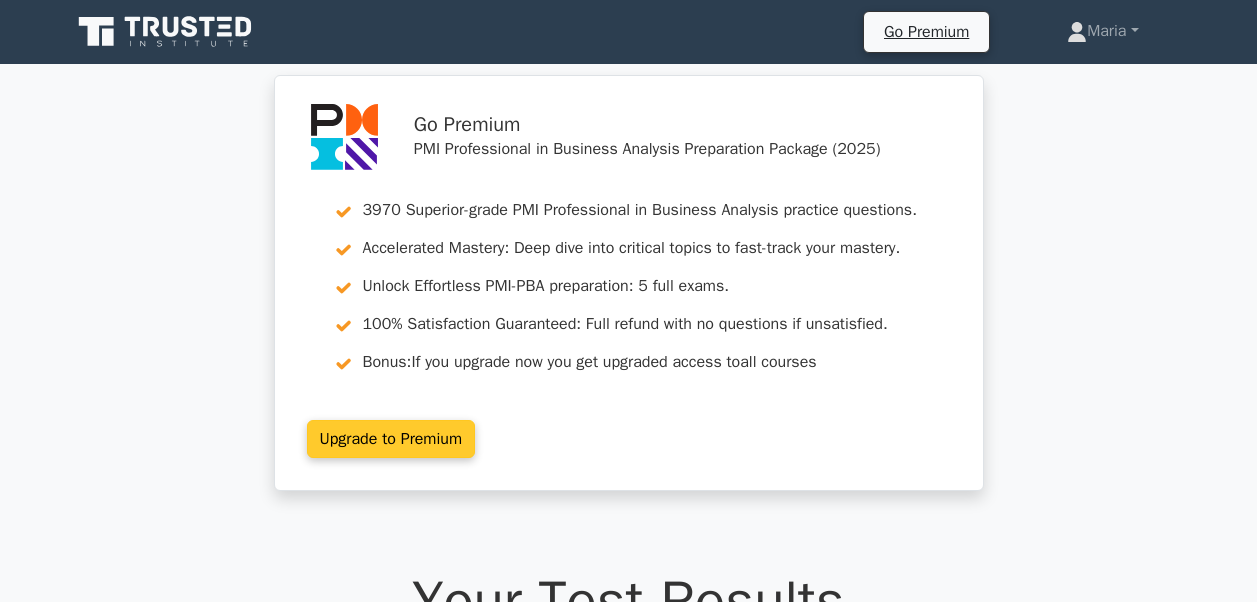scroll, scrollTop: 0, scrollLeft: 0, axis: both 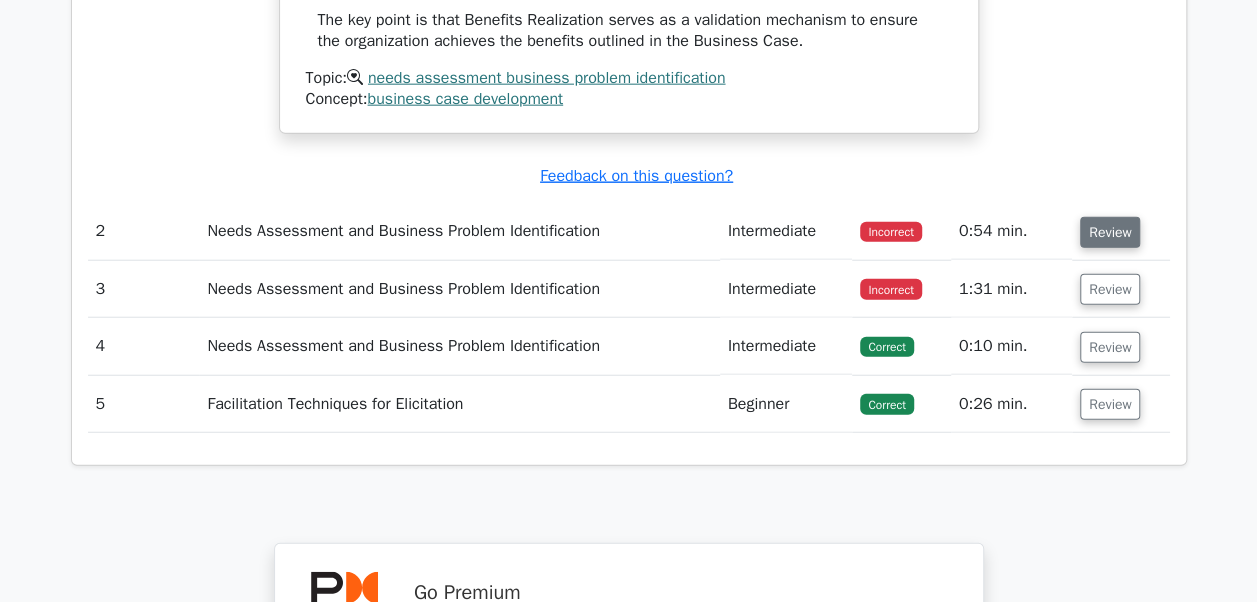 click on "Review" at bounding box center (1110, 232) 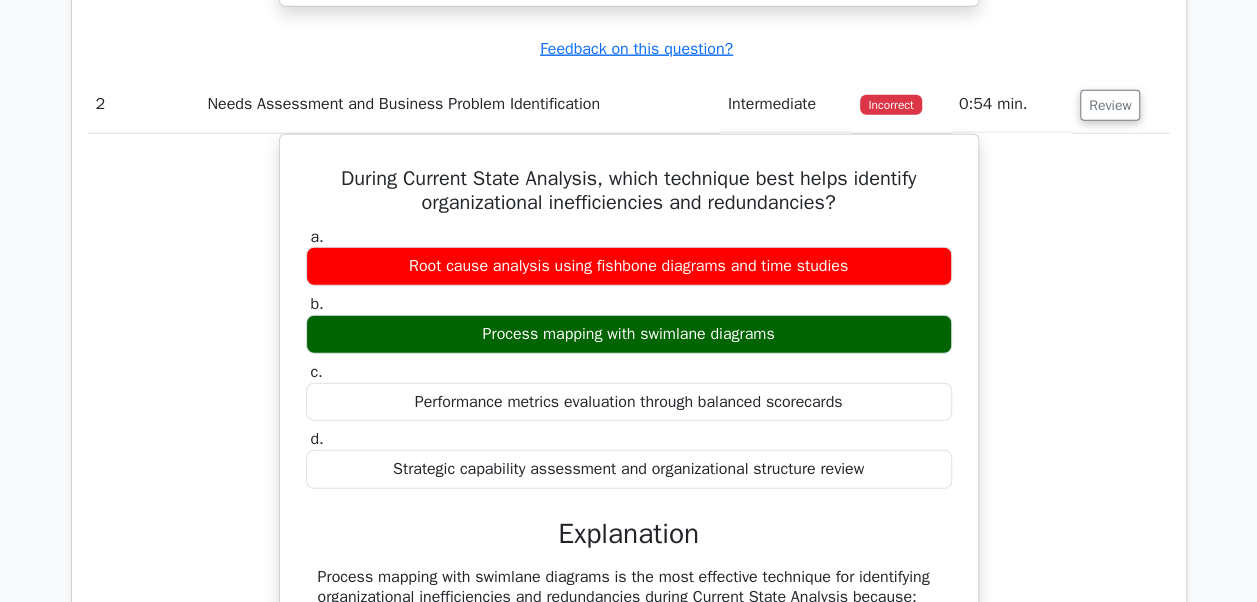 scroll, scrollTop: 2530, scrollLeft: 0, axis: vertical 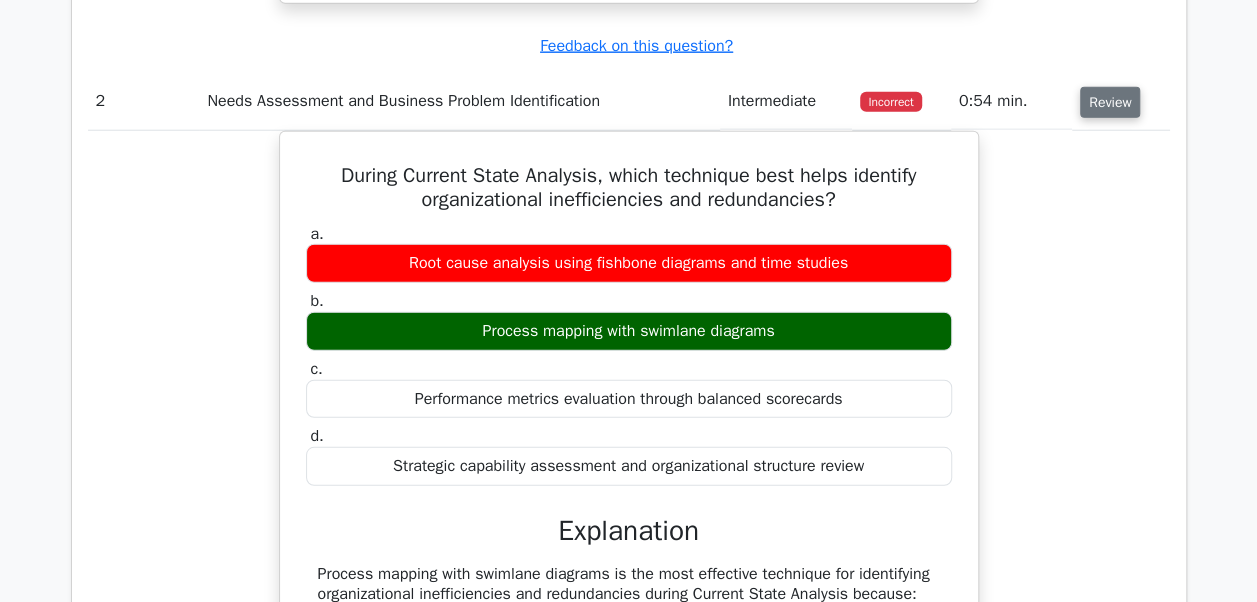 click on "Review" at bounding box center (1110, 102) 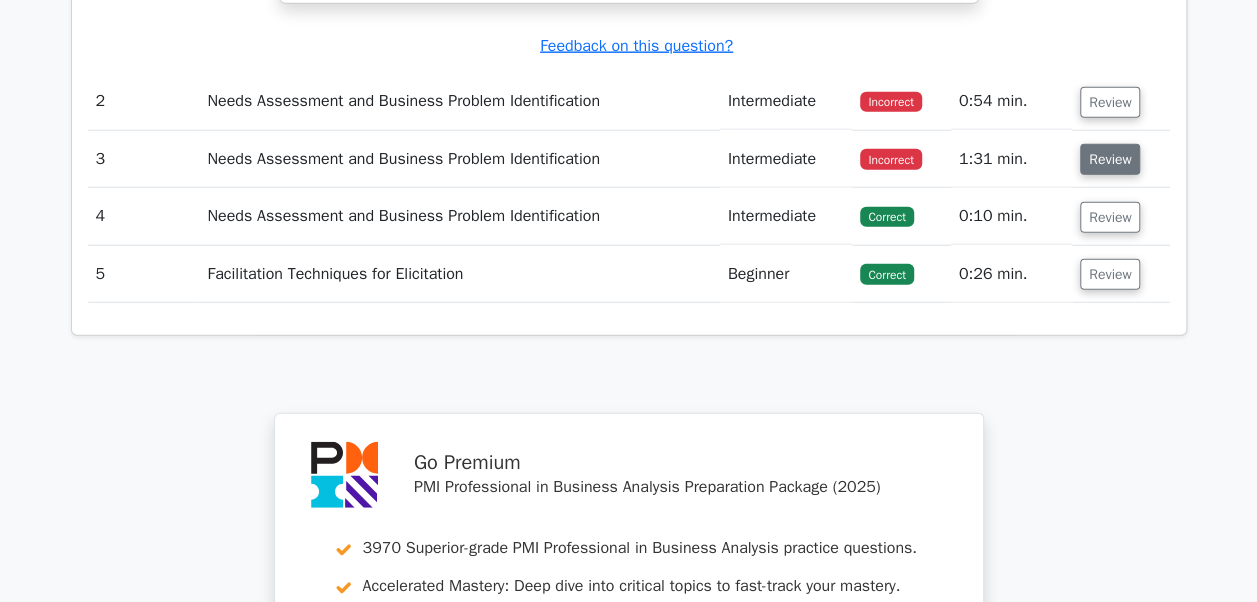 click on "Review" at bounding box center [1110, 159] 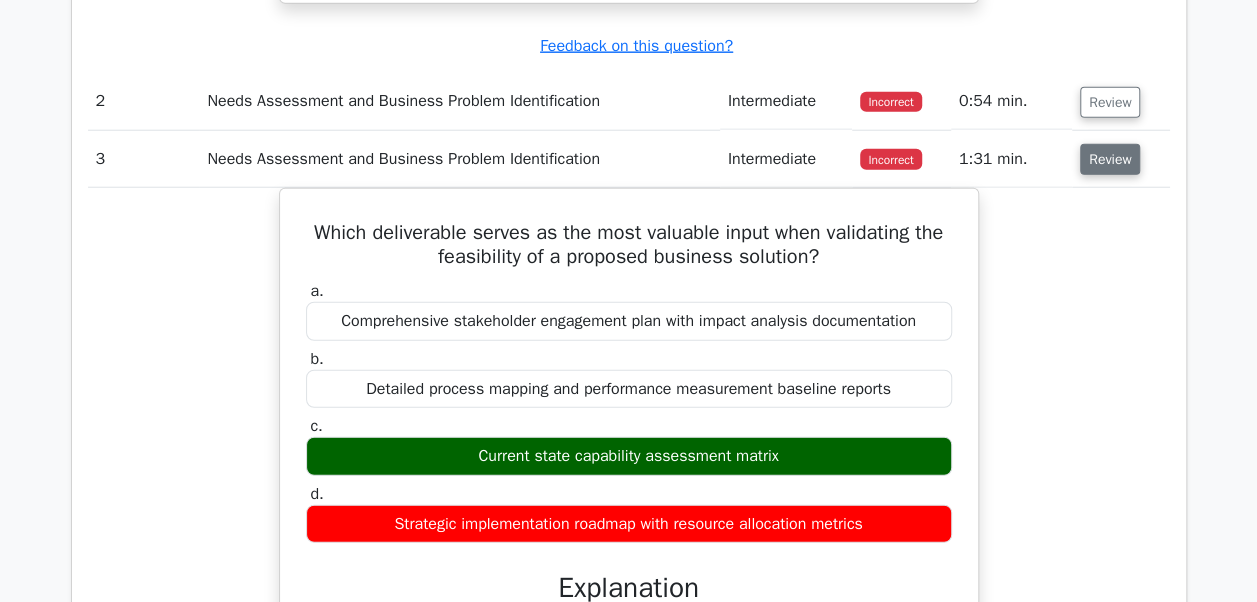 click on "Review" at bounding box center (1110, 159) 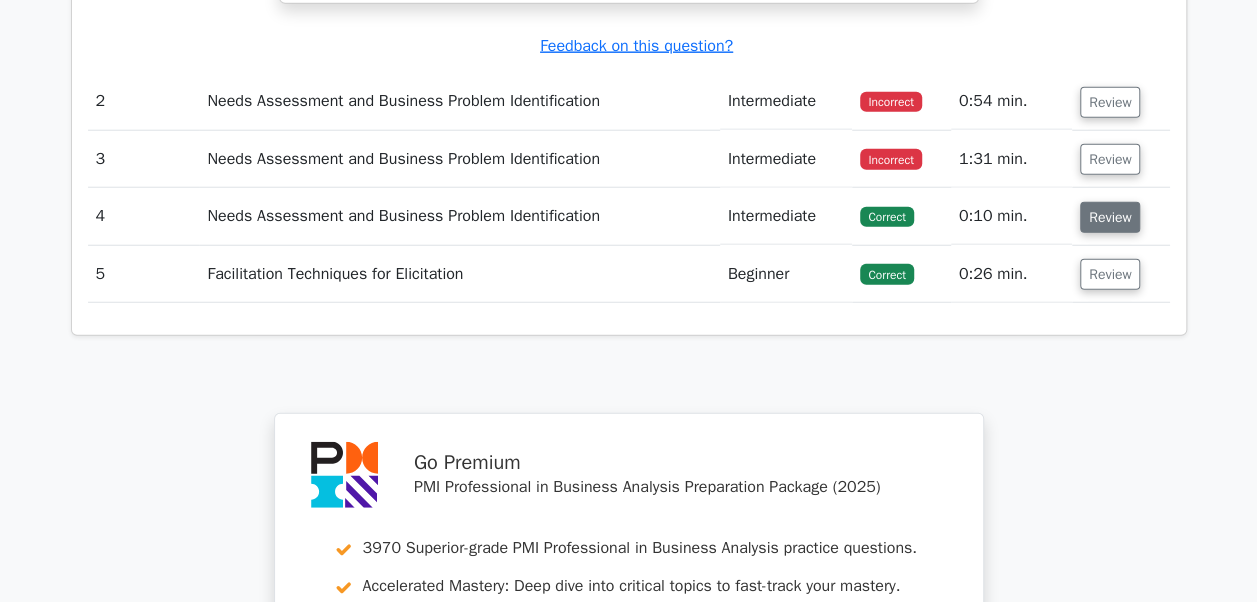 click on "Review" at bounding box center [1110, 217] 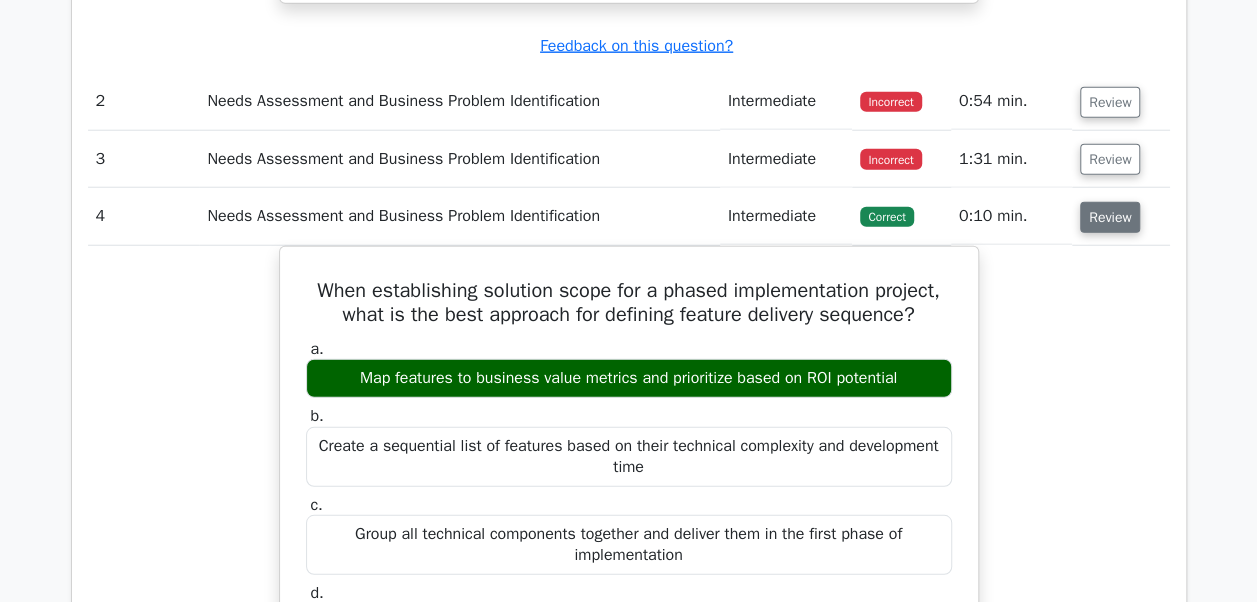 click on "Review" at bounding box center (1110, 217) 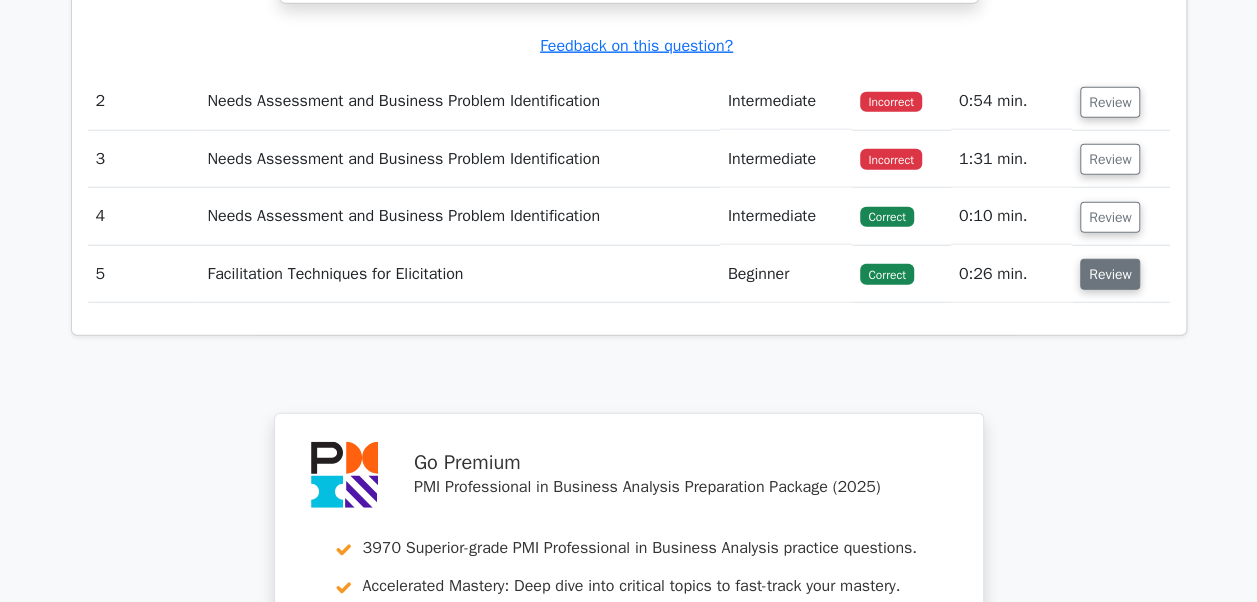 click on "Review" at bounding box center (1110, 274) 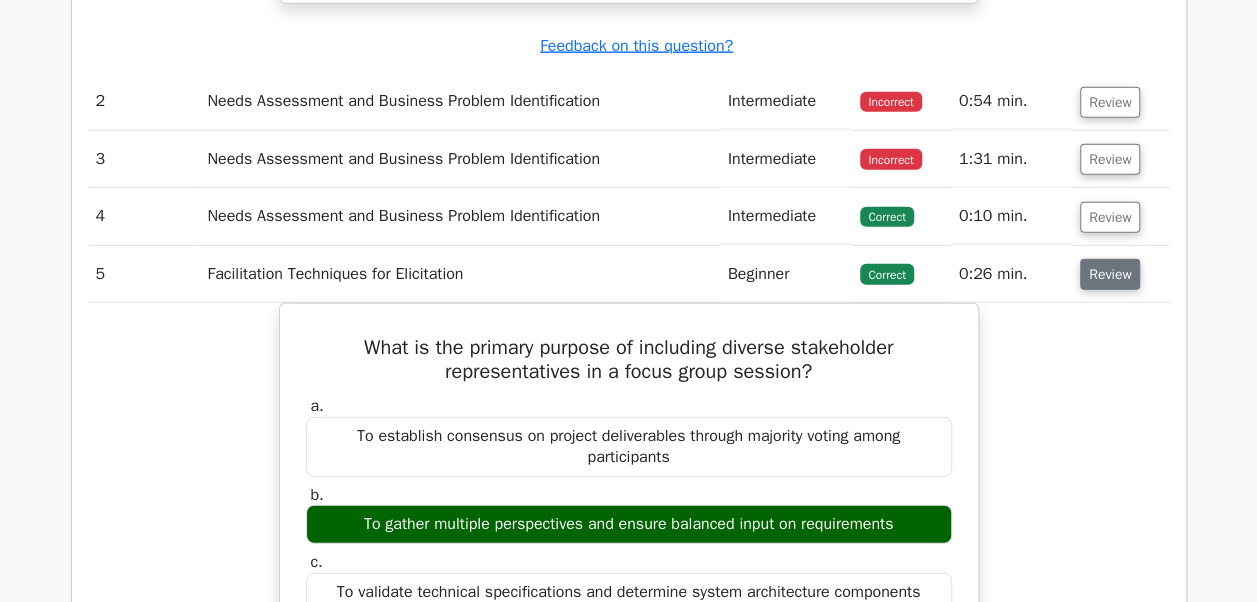 click on "Review" at bounding box center (1110, 274) 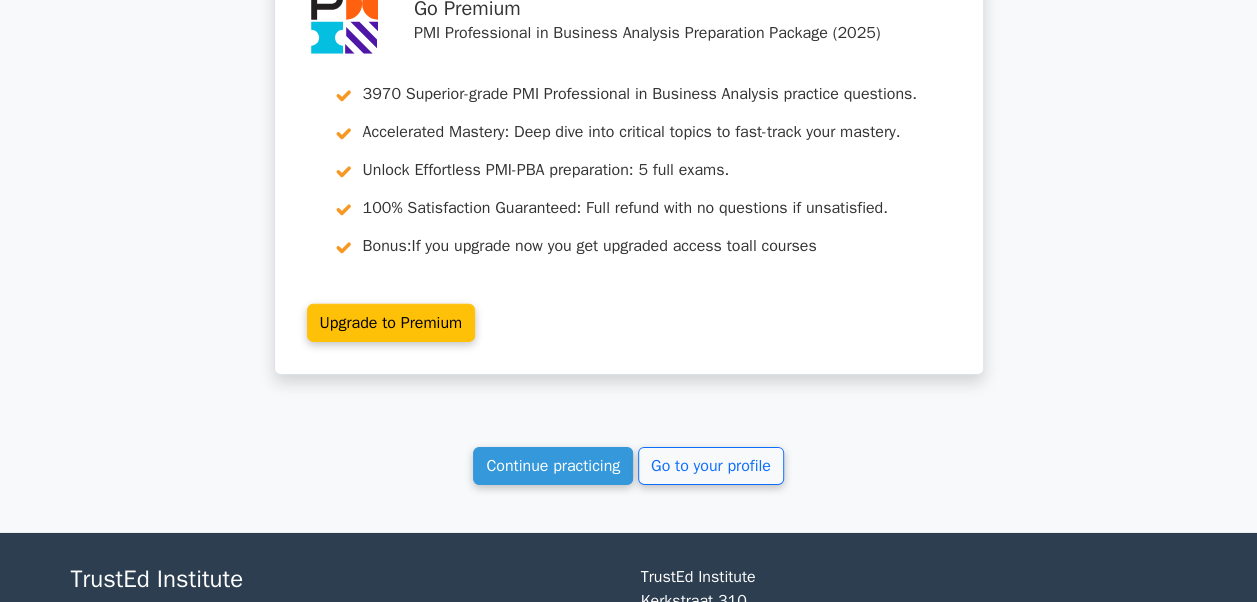 scroll, scrollTop: 3030, scrollLeft: 0, axis: vertical 